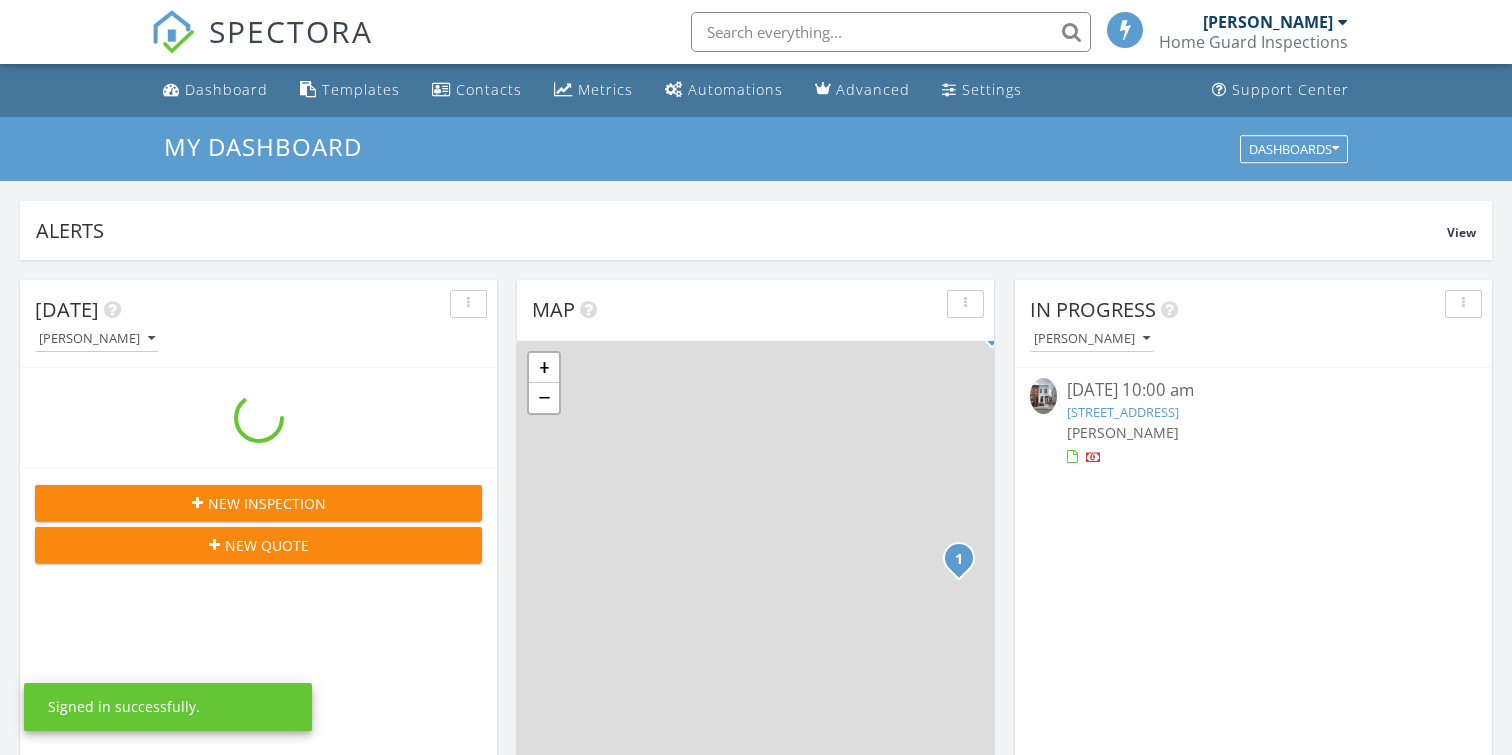 scroll, scrollTop: 0, scrollLeft: 0, axis: both 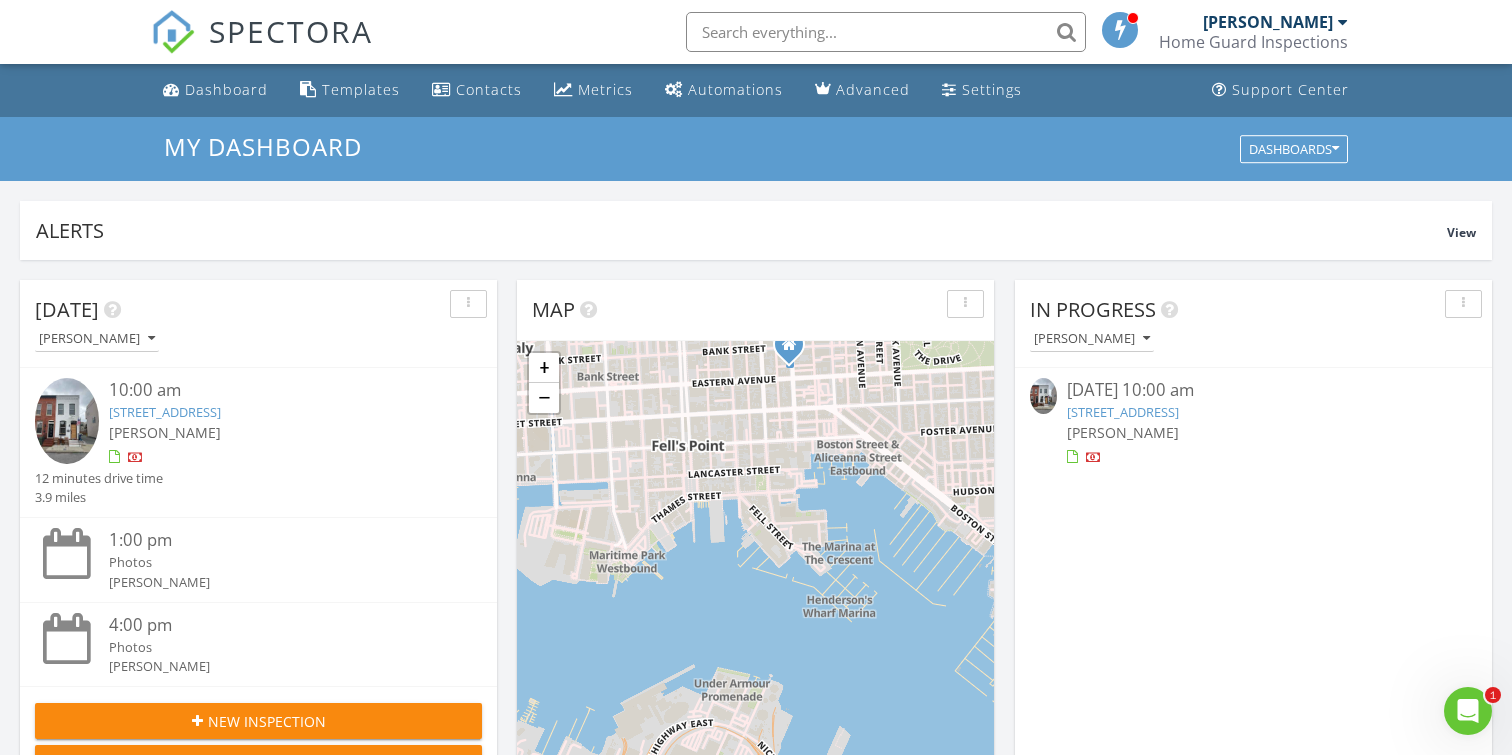 click on "1329 Cooksie St, Baltimore, MD 21230" at bounding box center (165, 412) 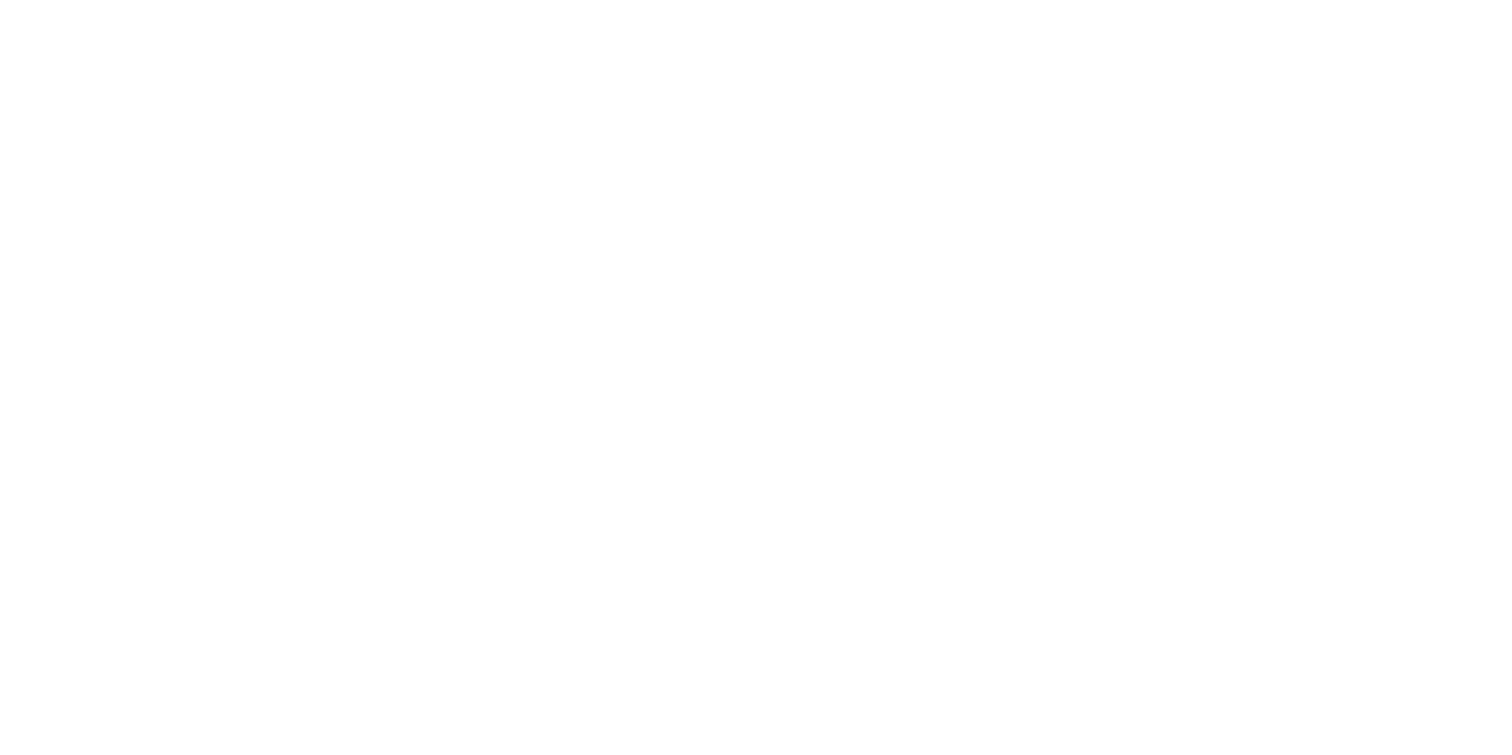 scroll, scrollTop: 0, scrollLeft: 0, axis: both 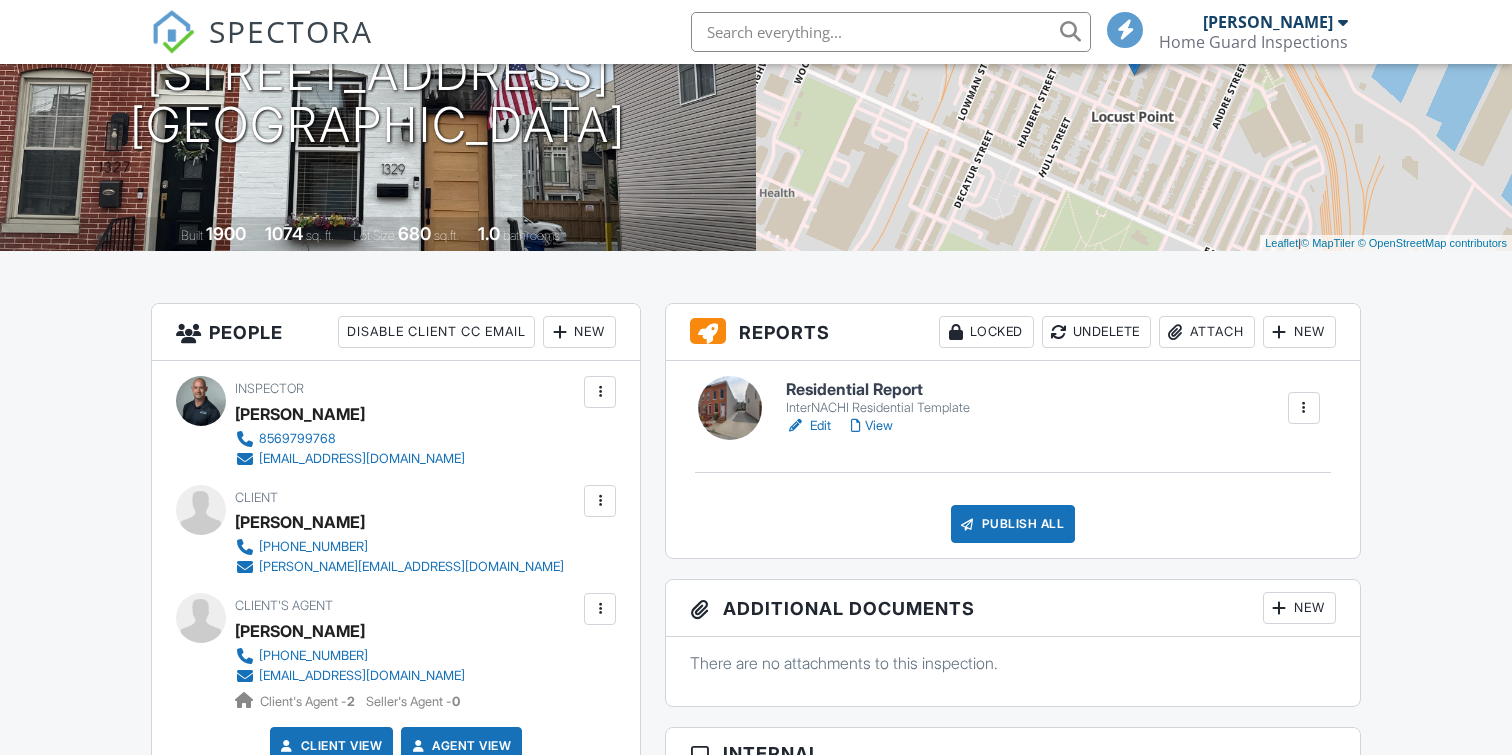 click on "Residential Report" at bounding box center [878, 390] 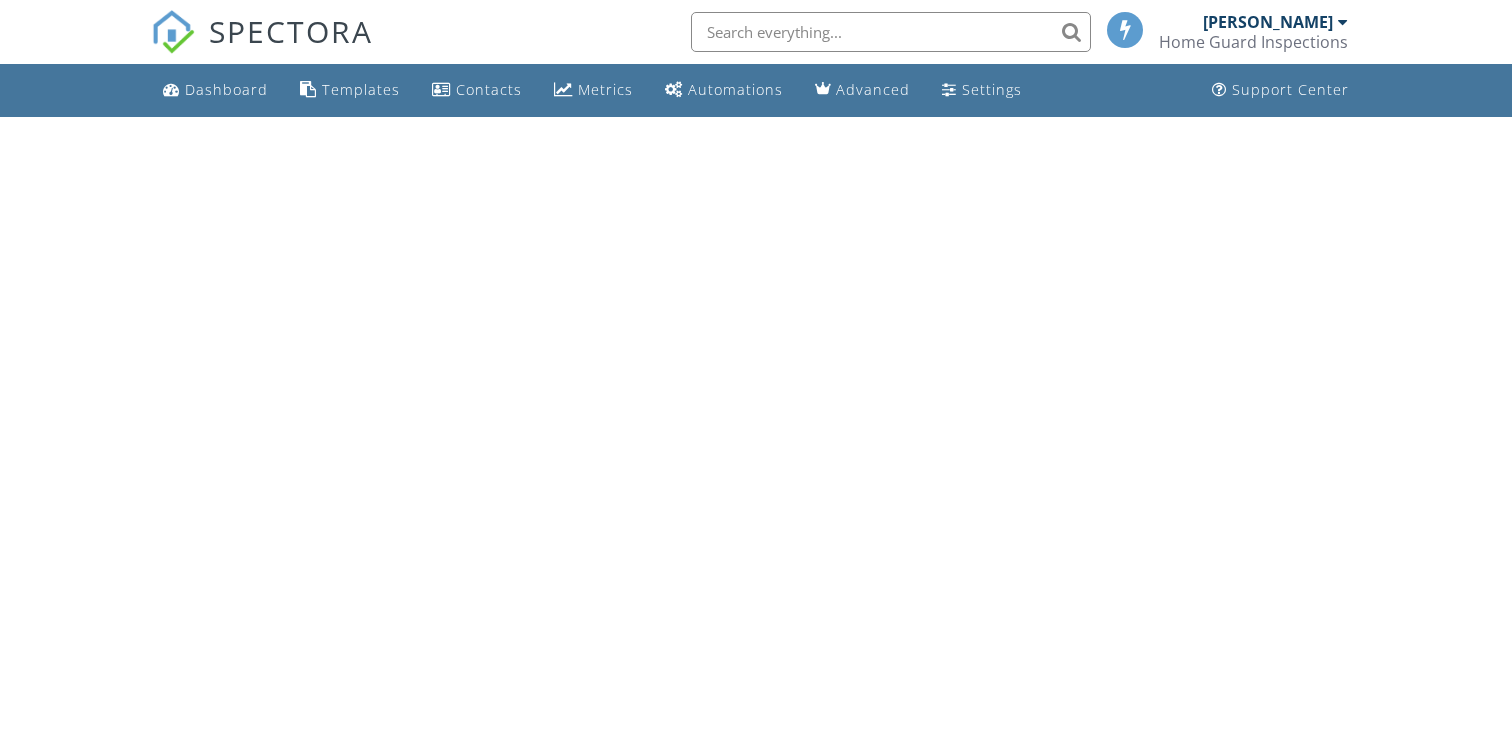 scroll, scrollTop: 0, scrollLeft: 0, axis: both 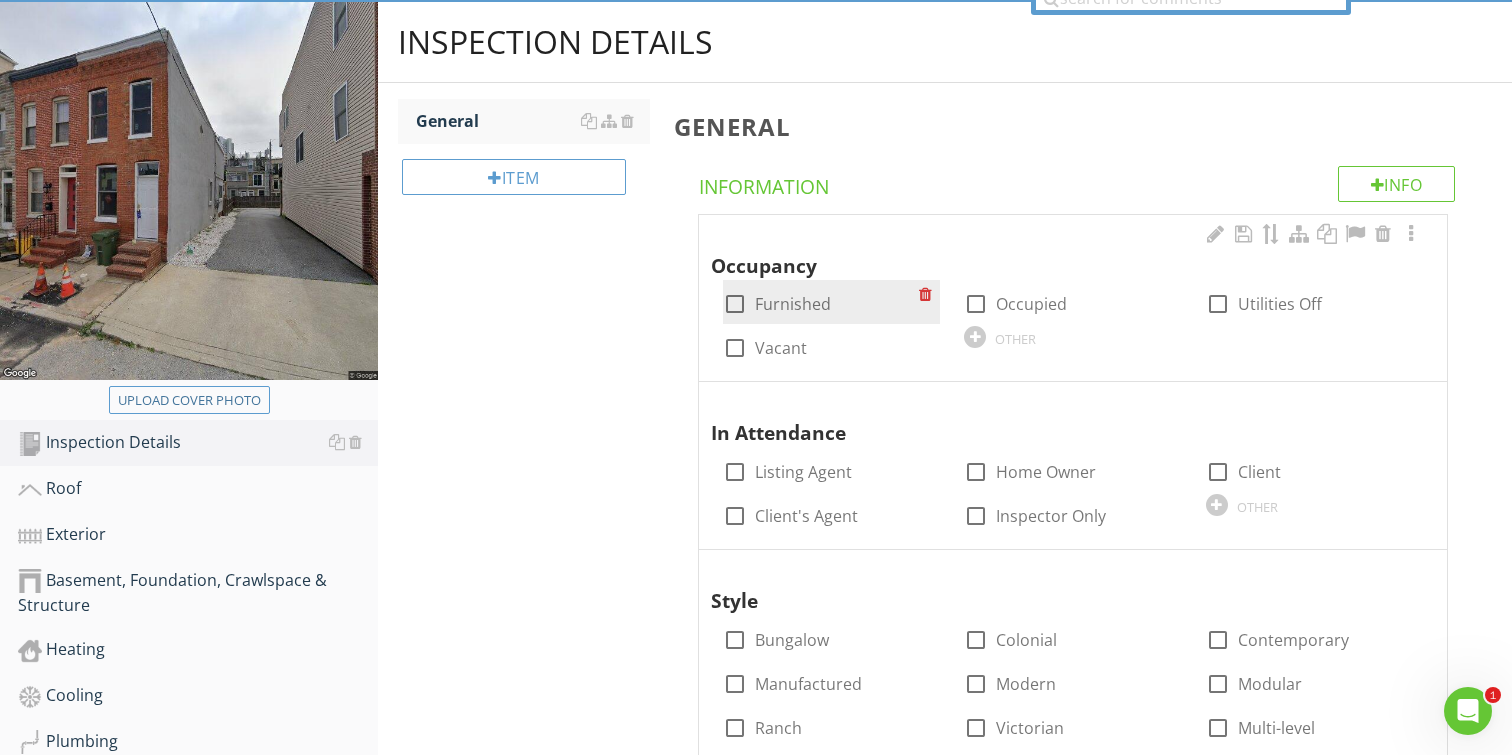 click at bounding box center (735, 304) 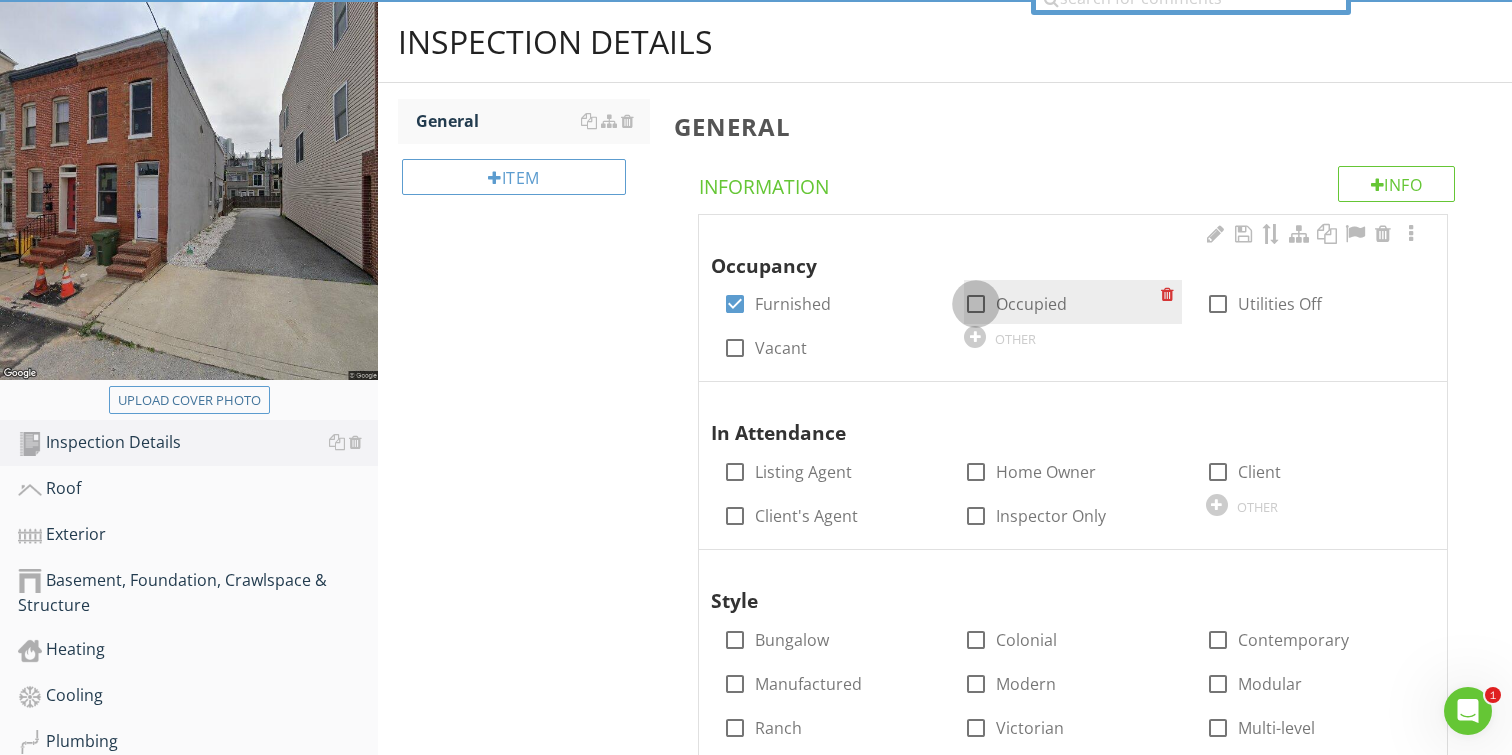 click at bounding box center (976, 304) 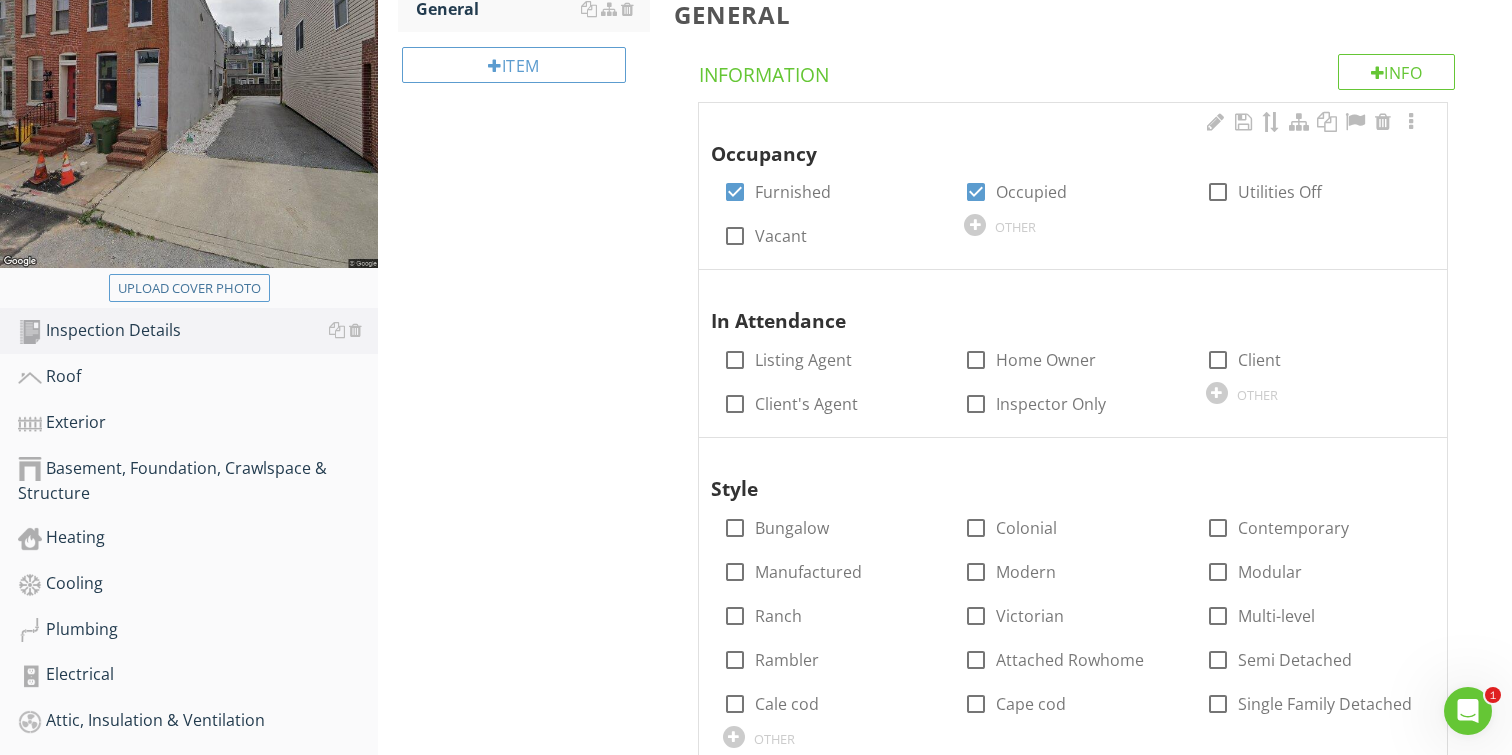 scroll, scrollTop: 353, scrollLeft: 0, axis: vertical 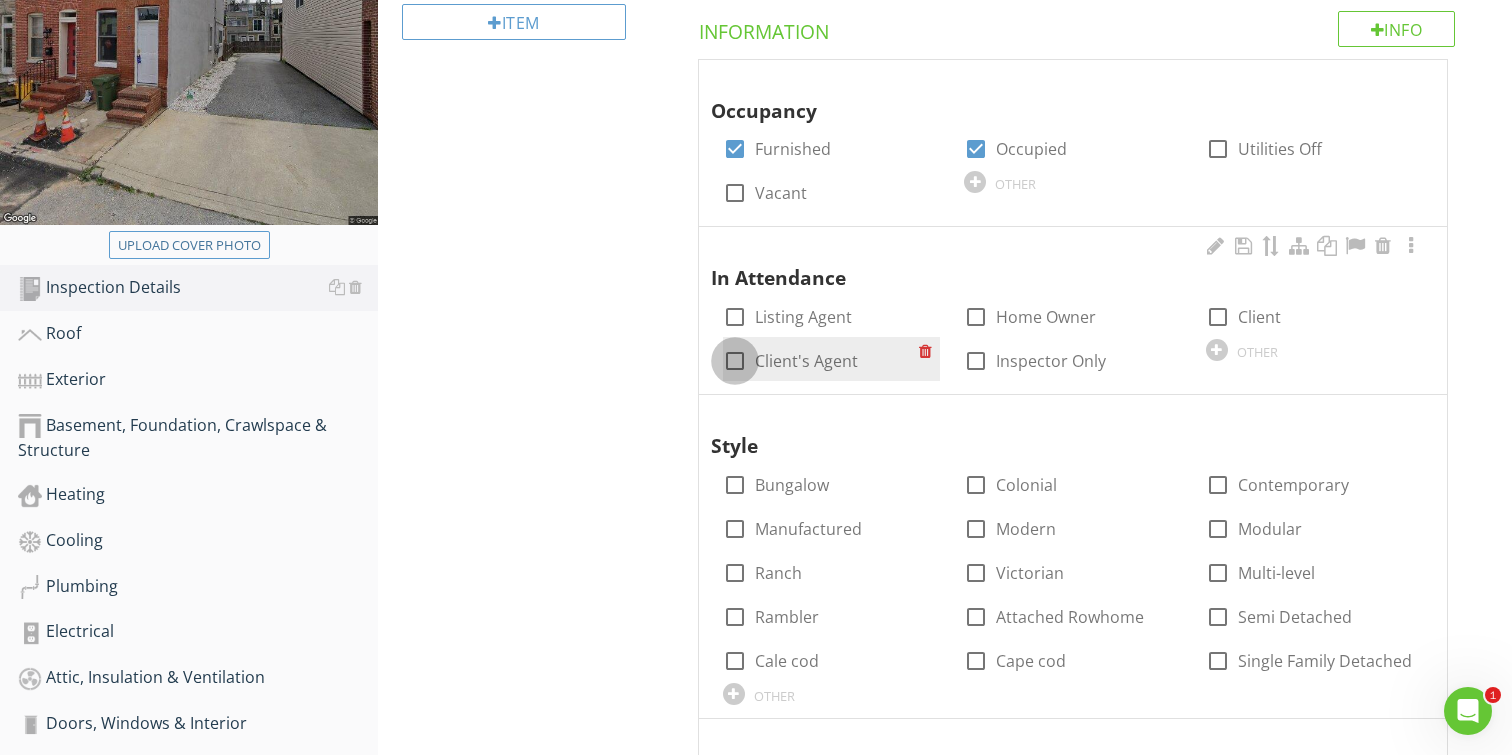 click at bounding box center [735, 361] 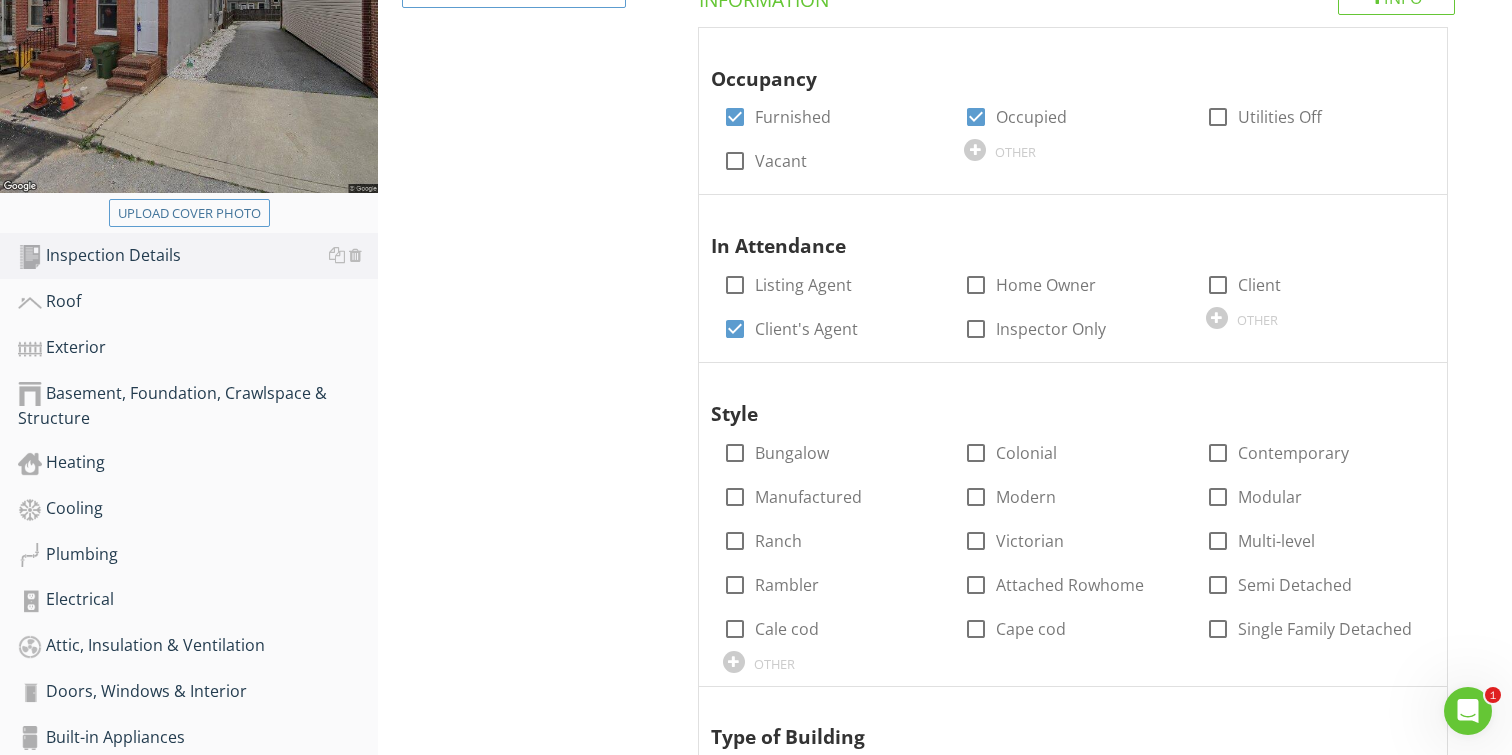 scroll, scrollTop: 541, scrollLeft: 0, axis: vertical 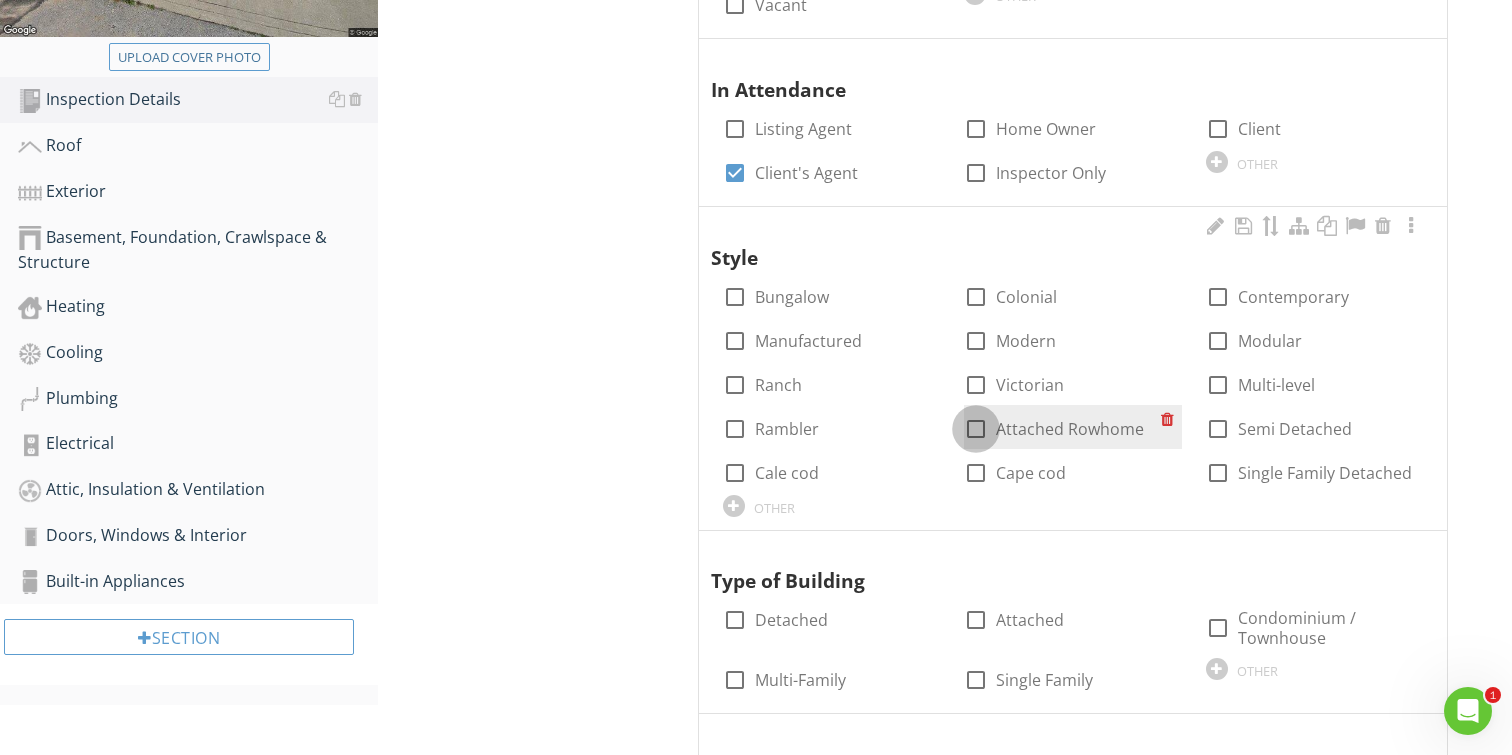 click at bounding box center [976, 429] 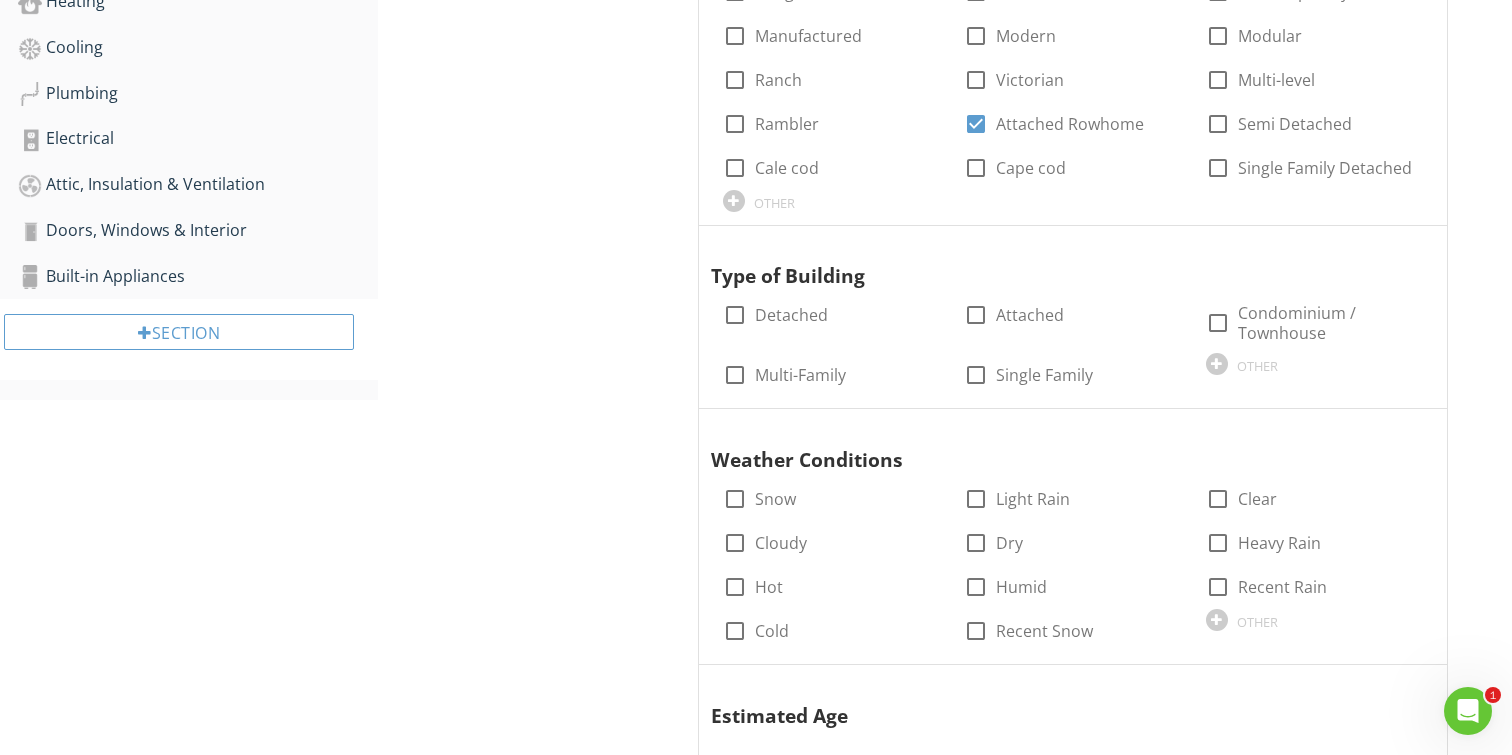 scroll, scrollTop: 925, scrollLeft: 0, axis: vertical 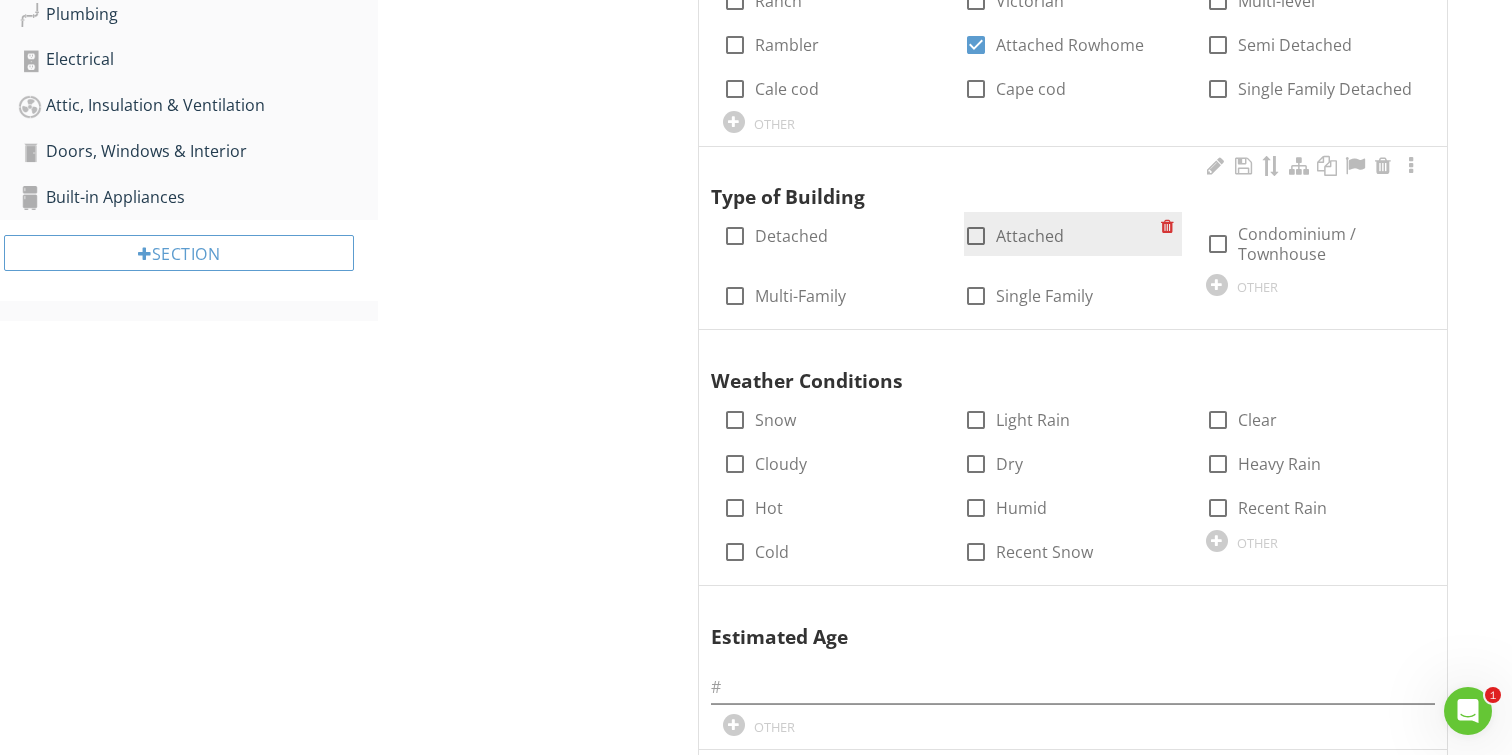 click at bounding box center [976, 236] 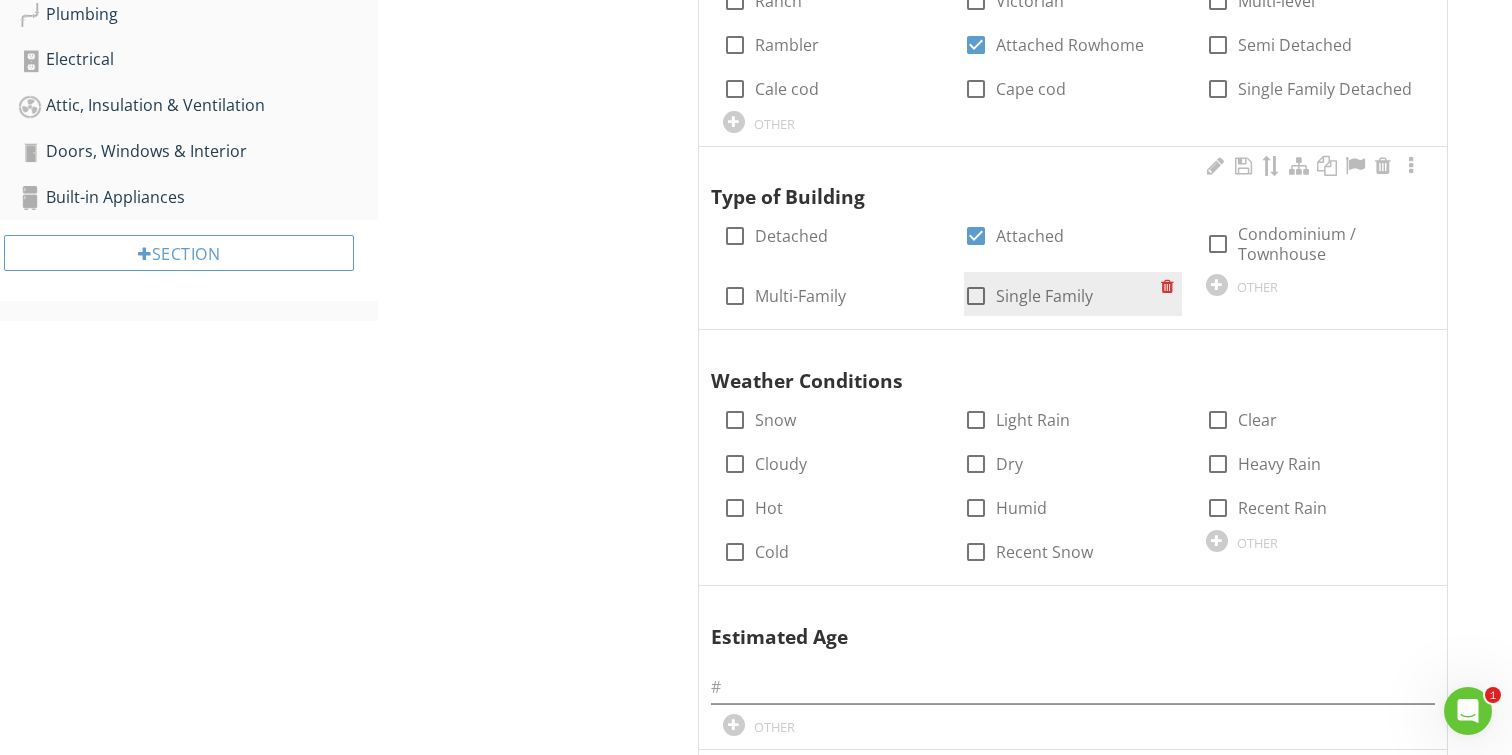 click at bounding box center [976, 296] 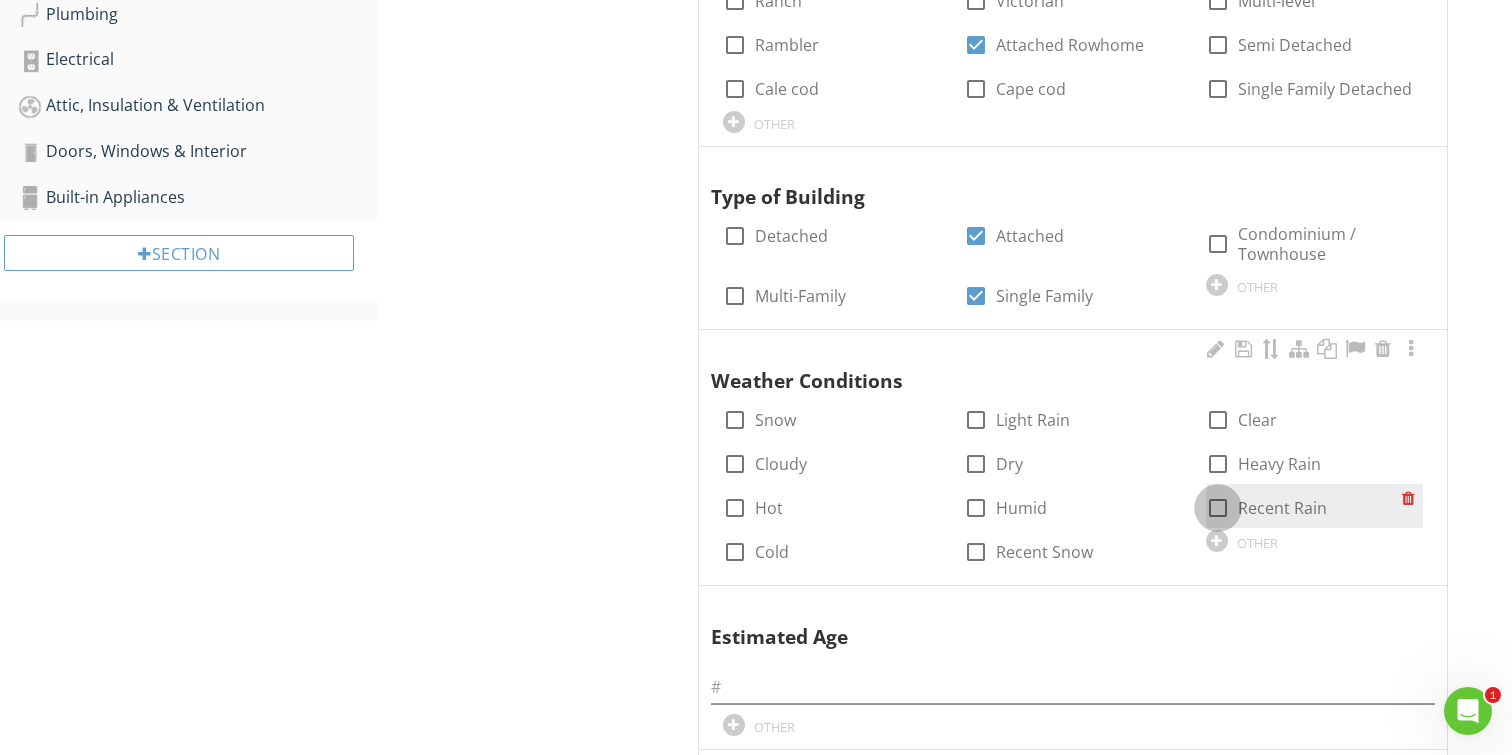 click at bounding box center (1218, 508) 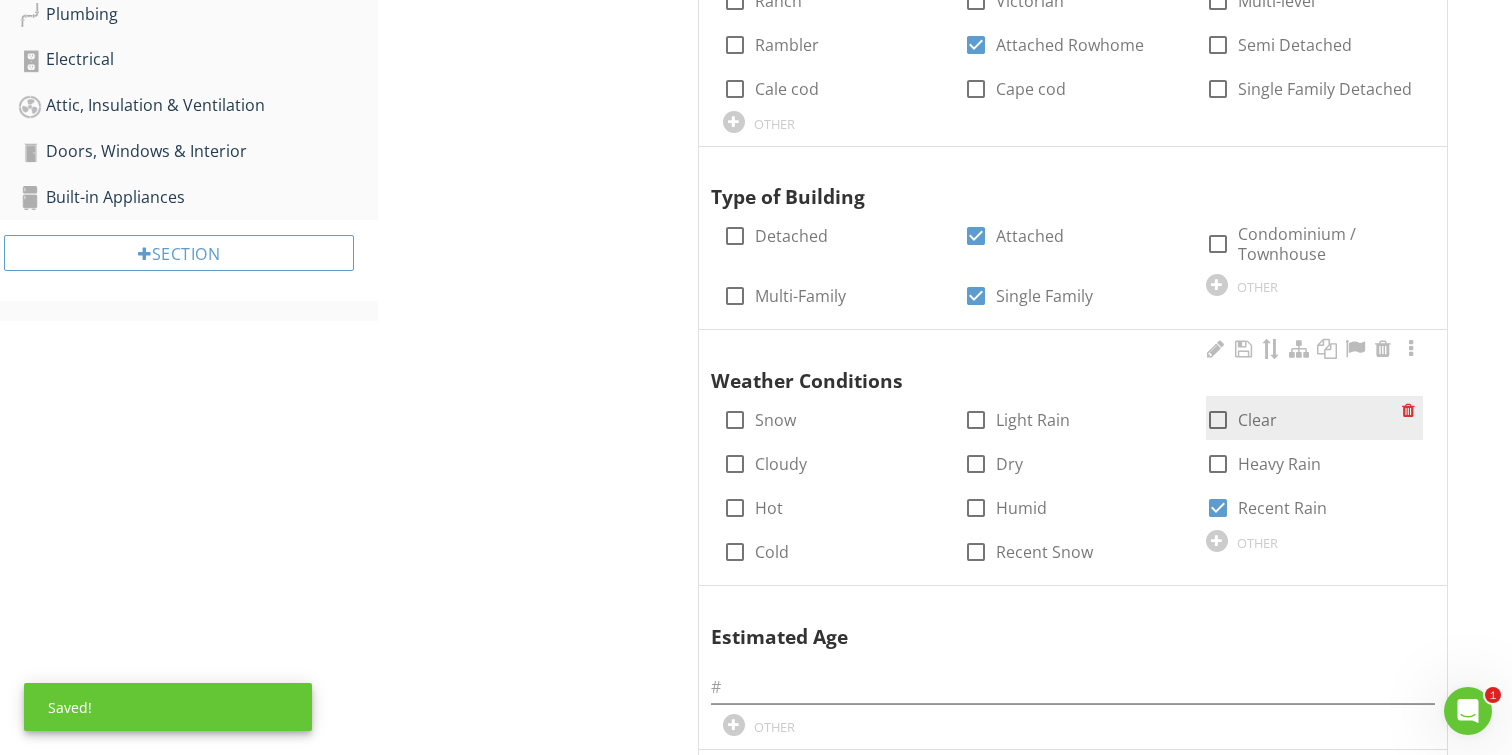 checkbox on "true" 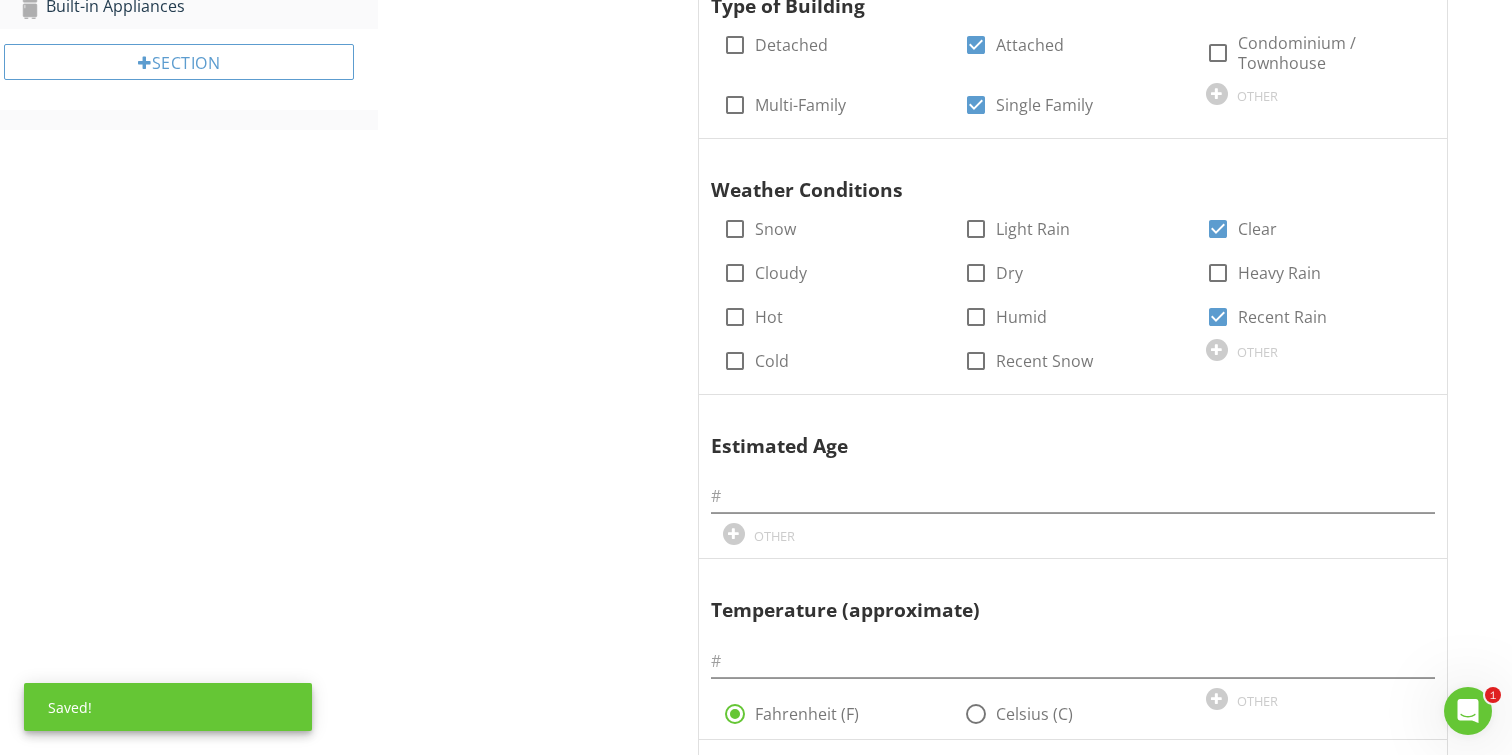 scroll, scrollTop: 1118, scrollLeft: 0, axis: vertical 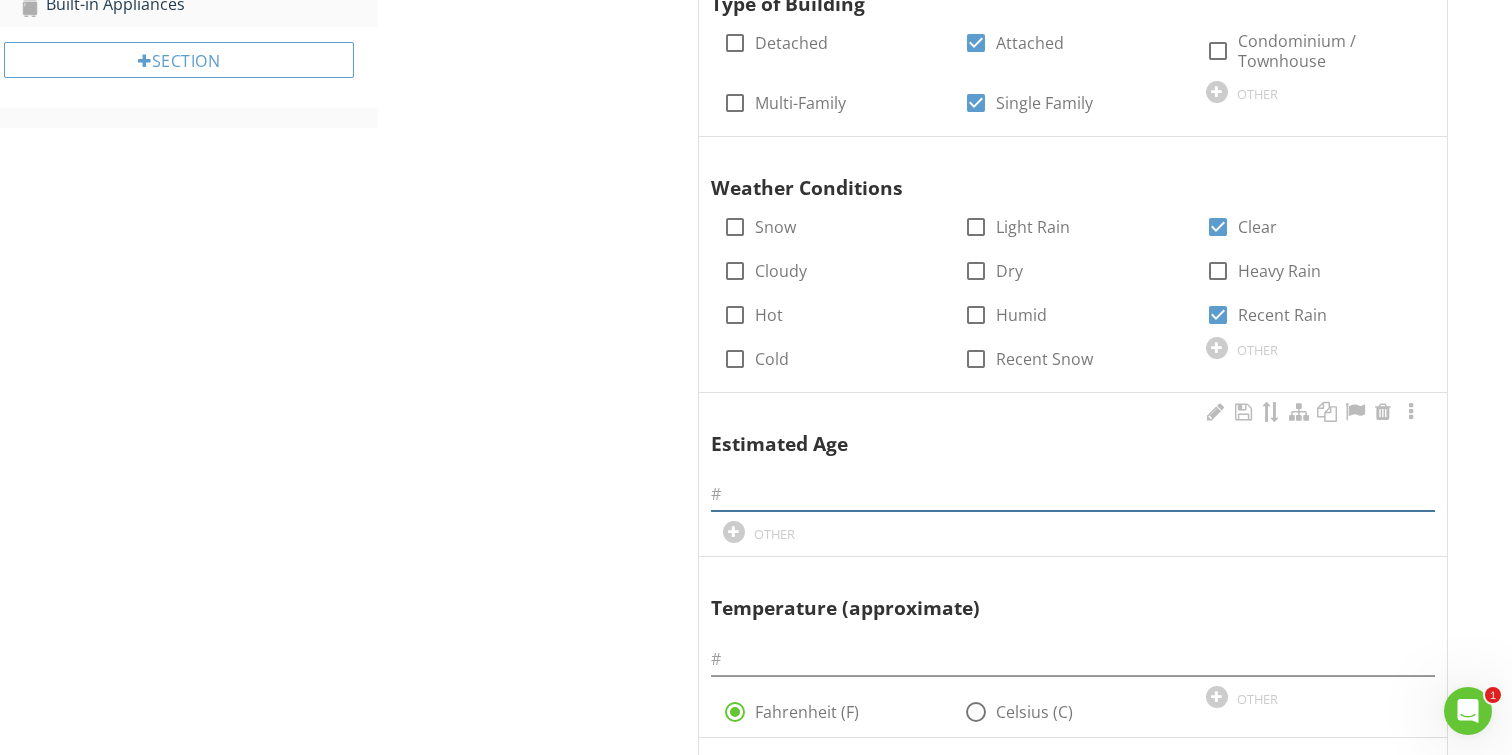 click at bounding box center [1073, 494] 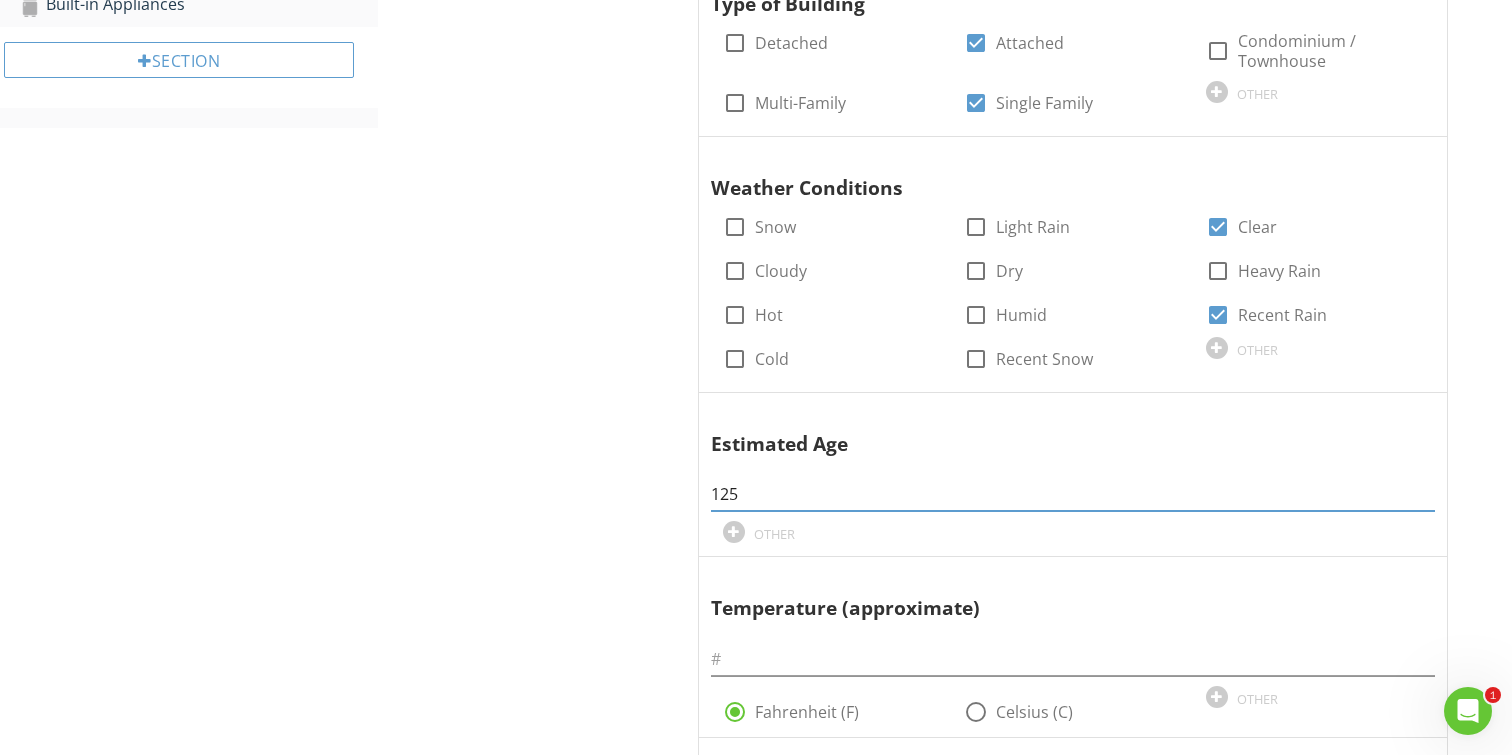 type on "125" 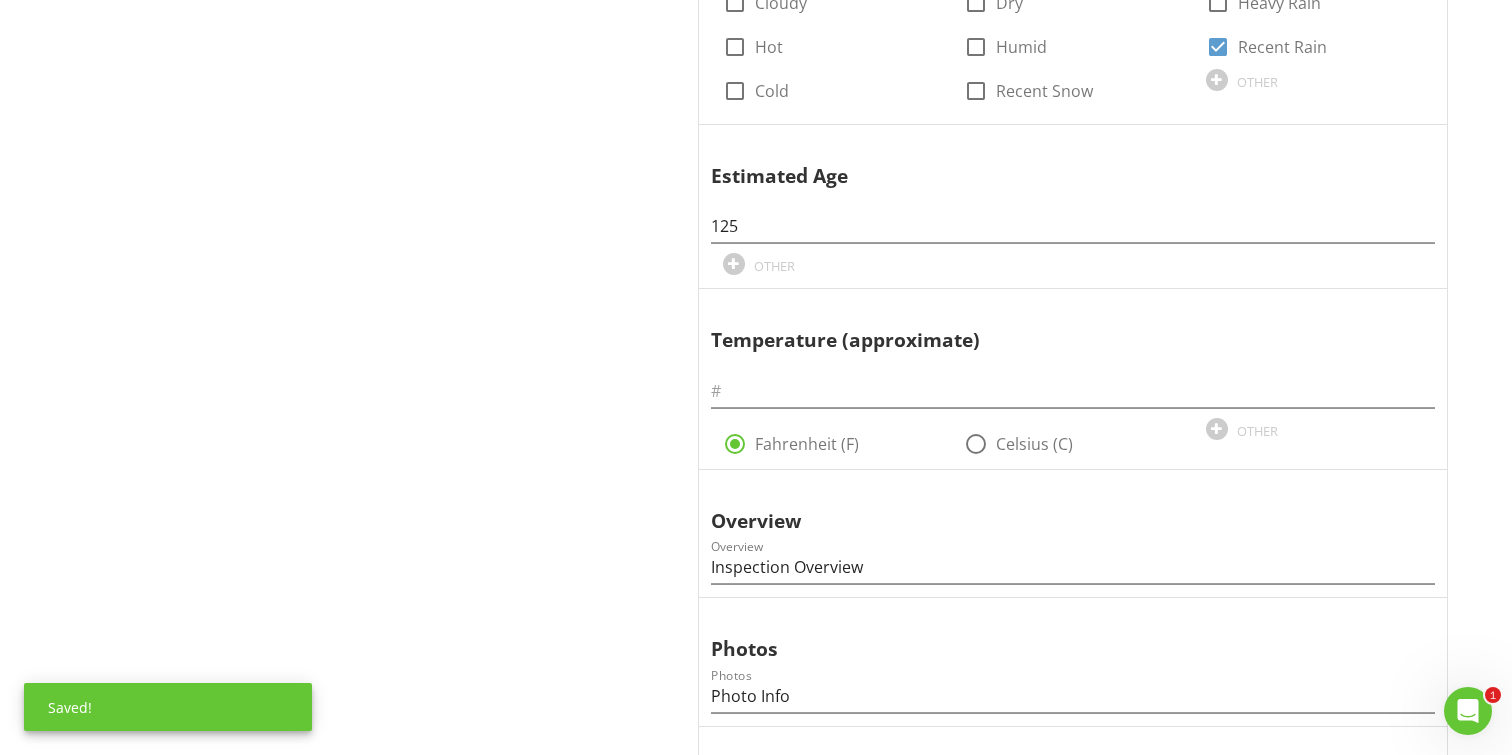 scroll, scrollTop: 1467, scrollLeft: 0, axis: vertical 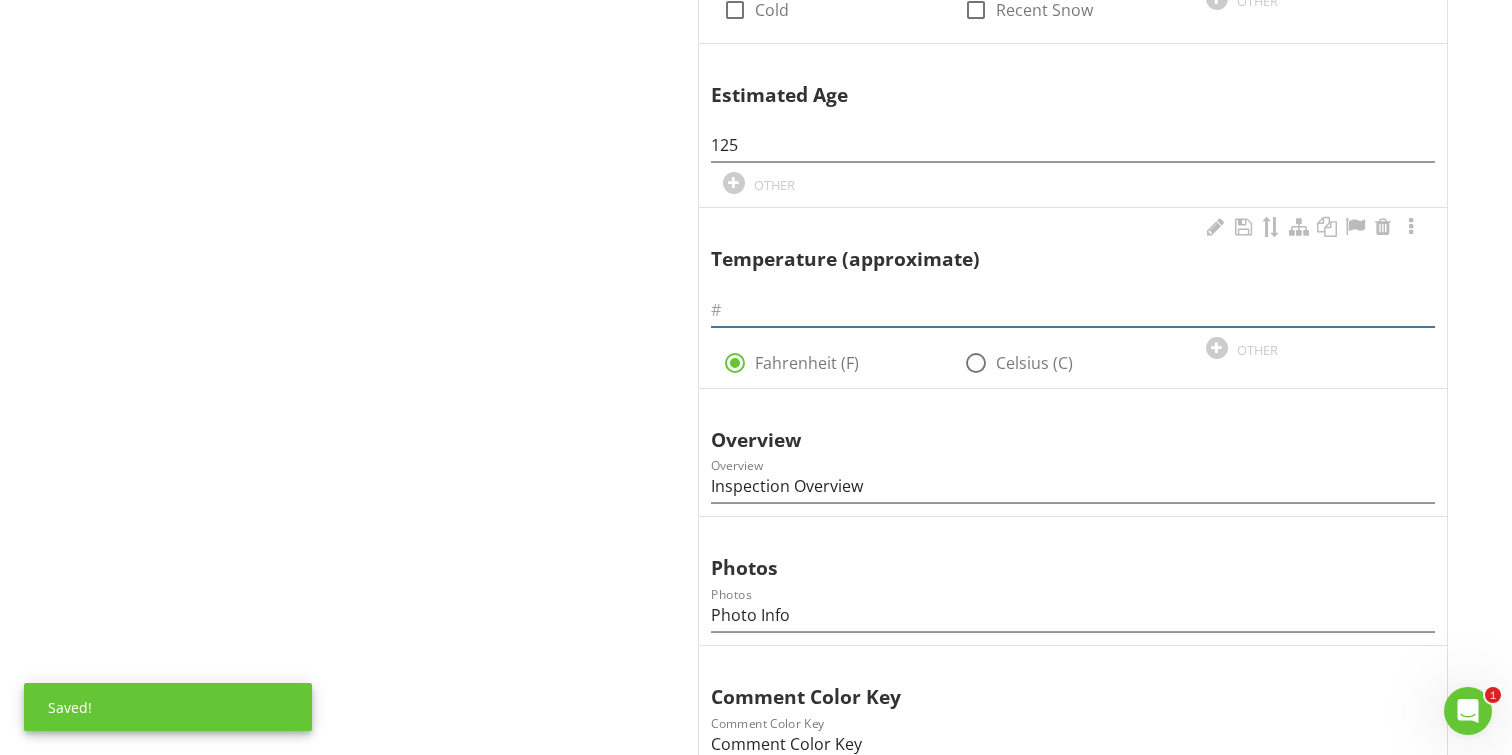 click at bounding box center (1073, 310) 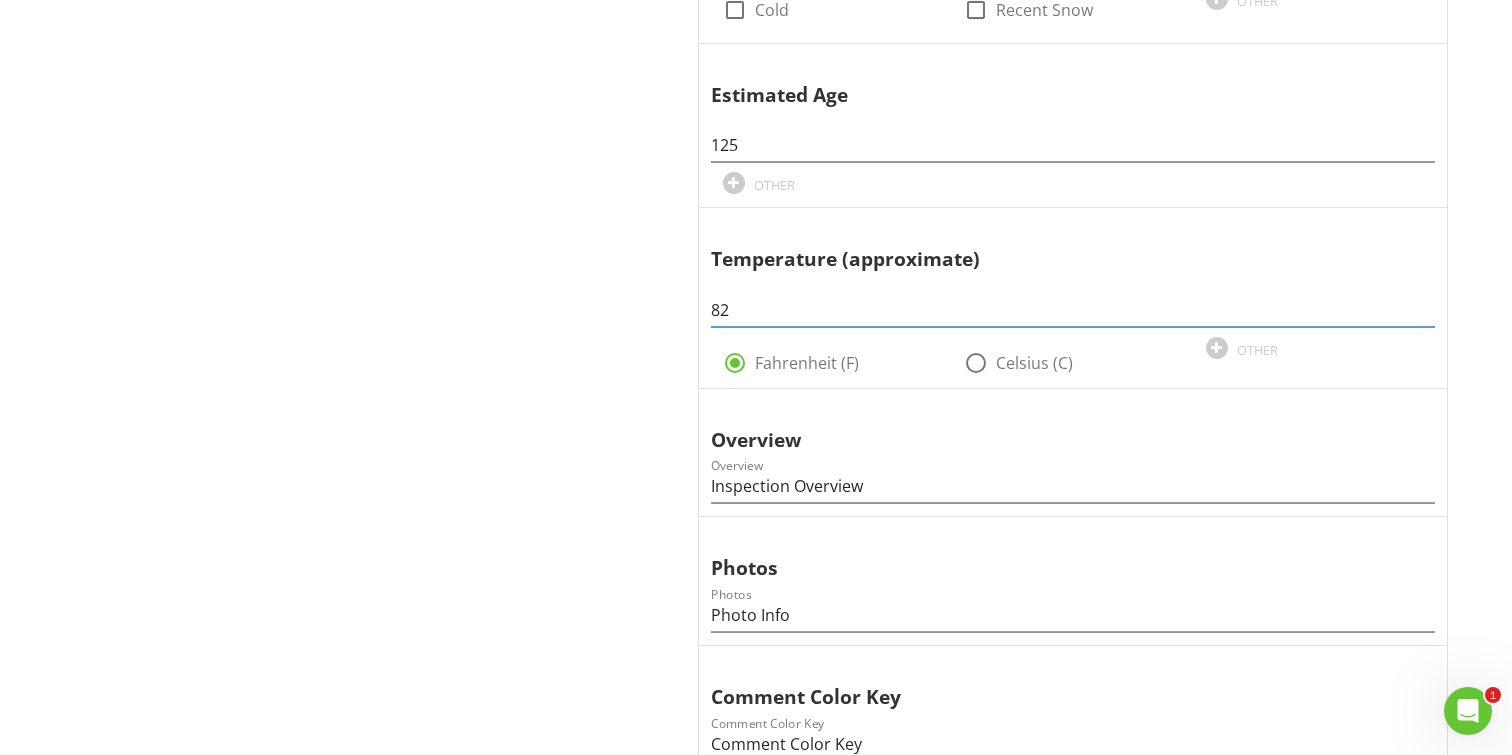 type on "82" 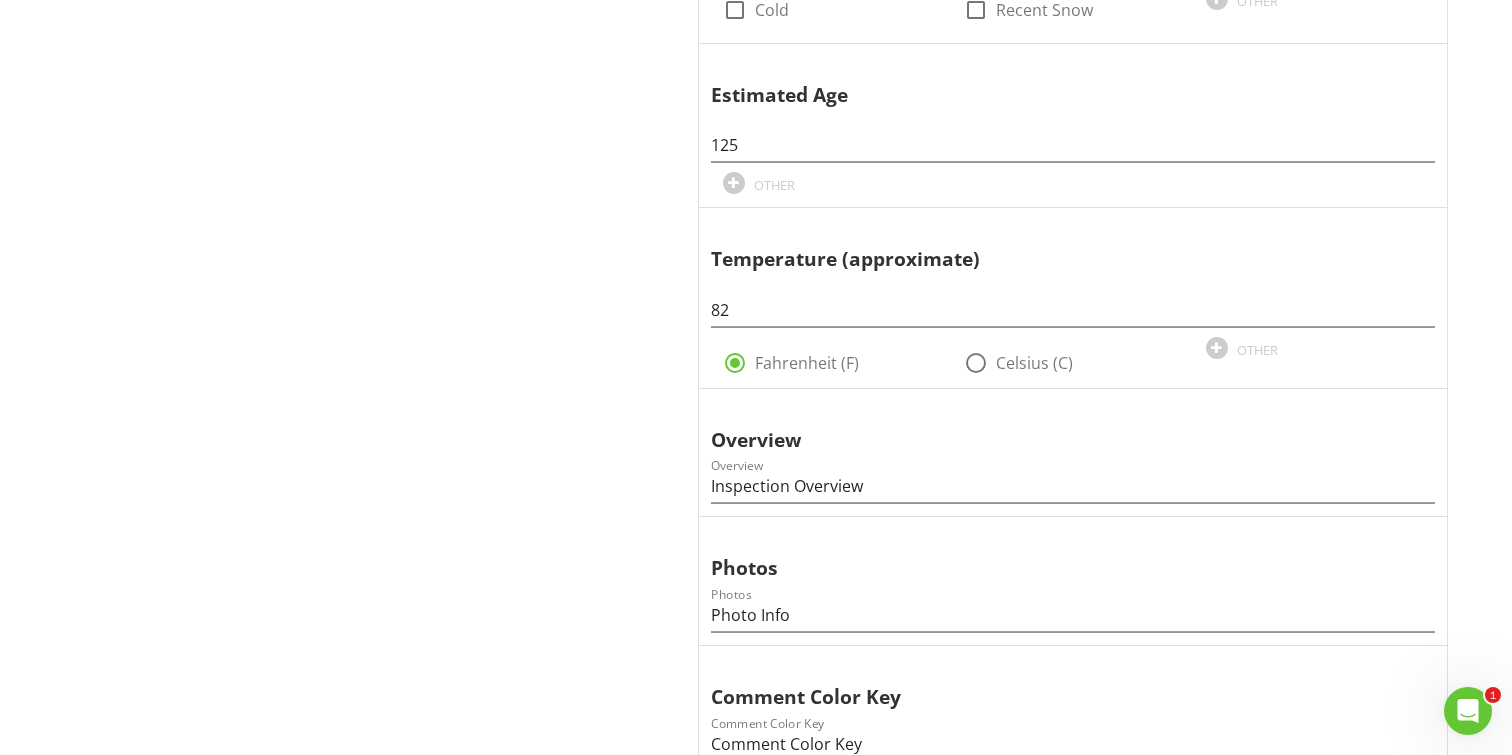 click on "Inspection Details
General
Item
General
Info
Information
Occupancy
check_box Furnished   check_box Occupied   check_box_outline_blank Utilities Off   check_box_outline_blank Vacant         OTHER
In Attendance
check_box_outline_blank Listing Agent   check_box_outline_blank Home Owner   check_box_outline_blank Client   check_box Client's Agent   check_box_outline_blank Inspector Only         OTHER
Style
check_box_outline_blank Bungalow   check_box_outline_blank Colonial   check_box_outline_blank Contemporary   check_box_outline_blank Manufactured   check_box_outline_blank Modern   check_box_outline_blank Modular   Ranch" at bounding box center [945, 131] 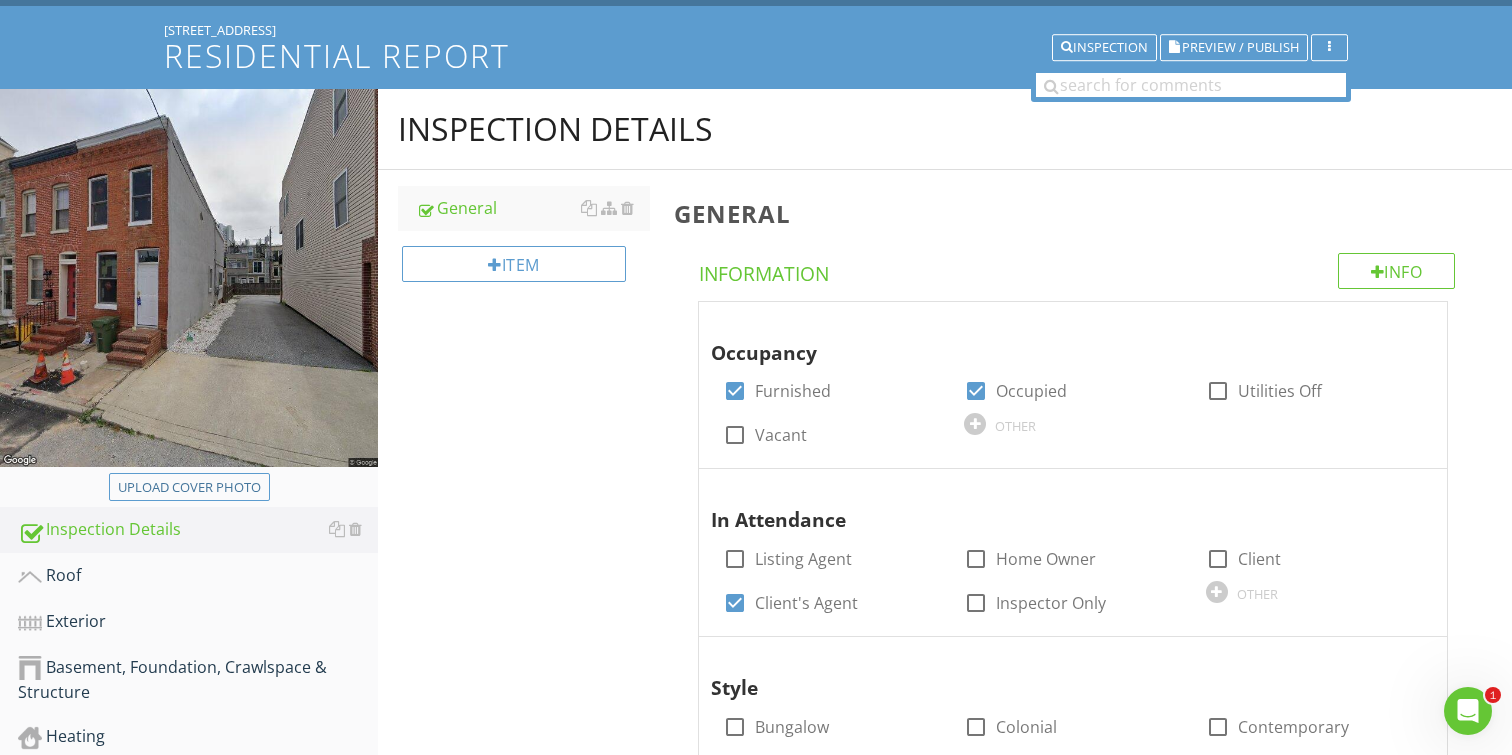 scroll, scrollTop: 117, scrollLeft: 0, axis: vertical 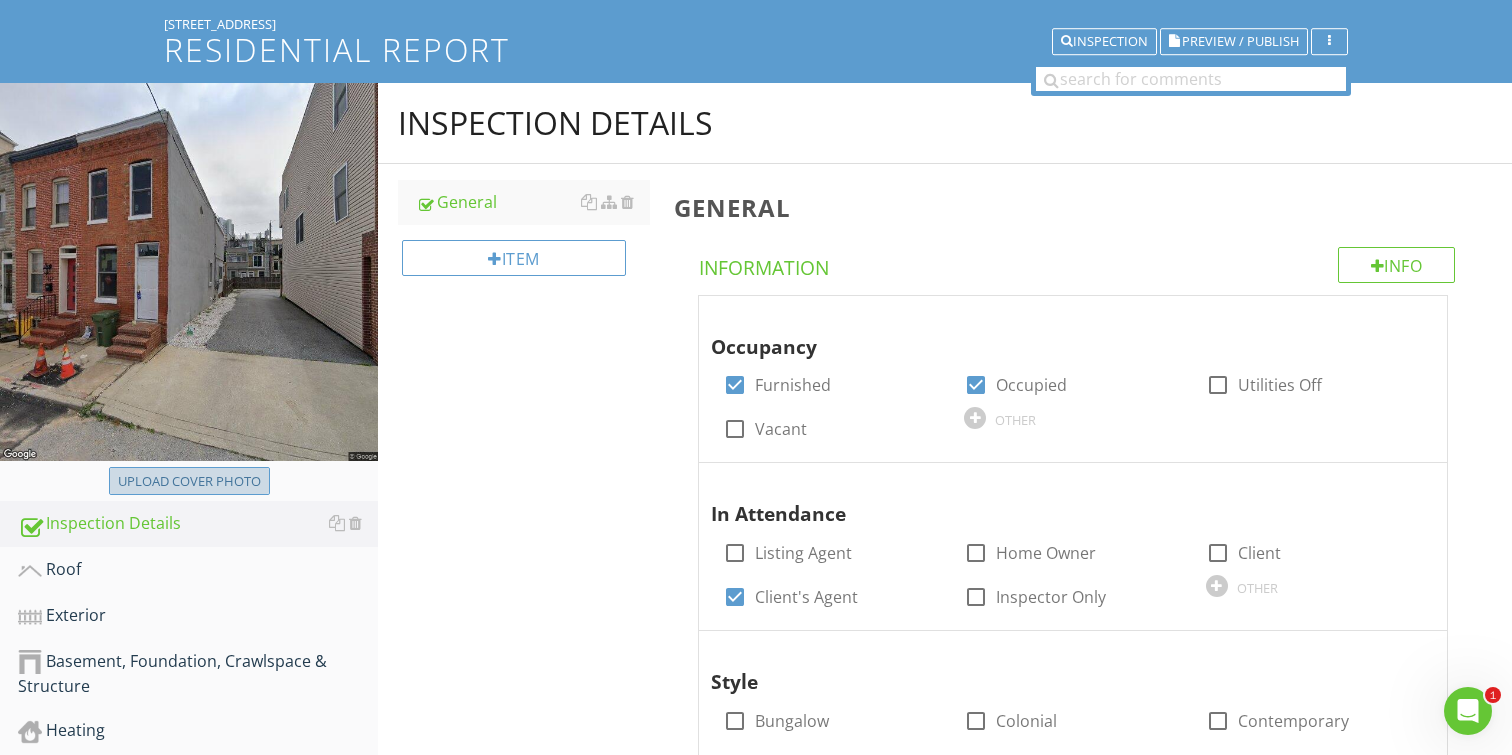 click on "Upload cover photo" at bounding box center [189, 482] 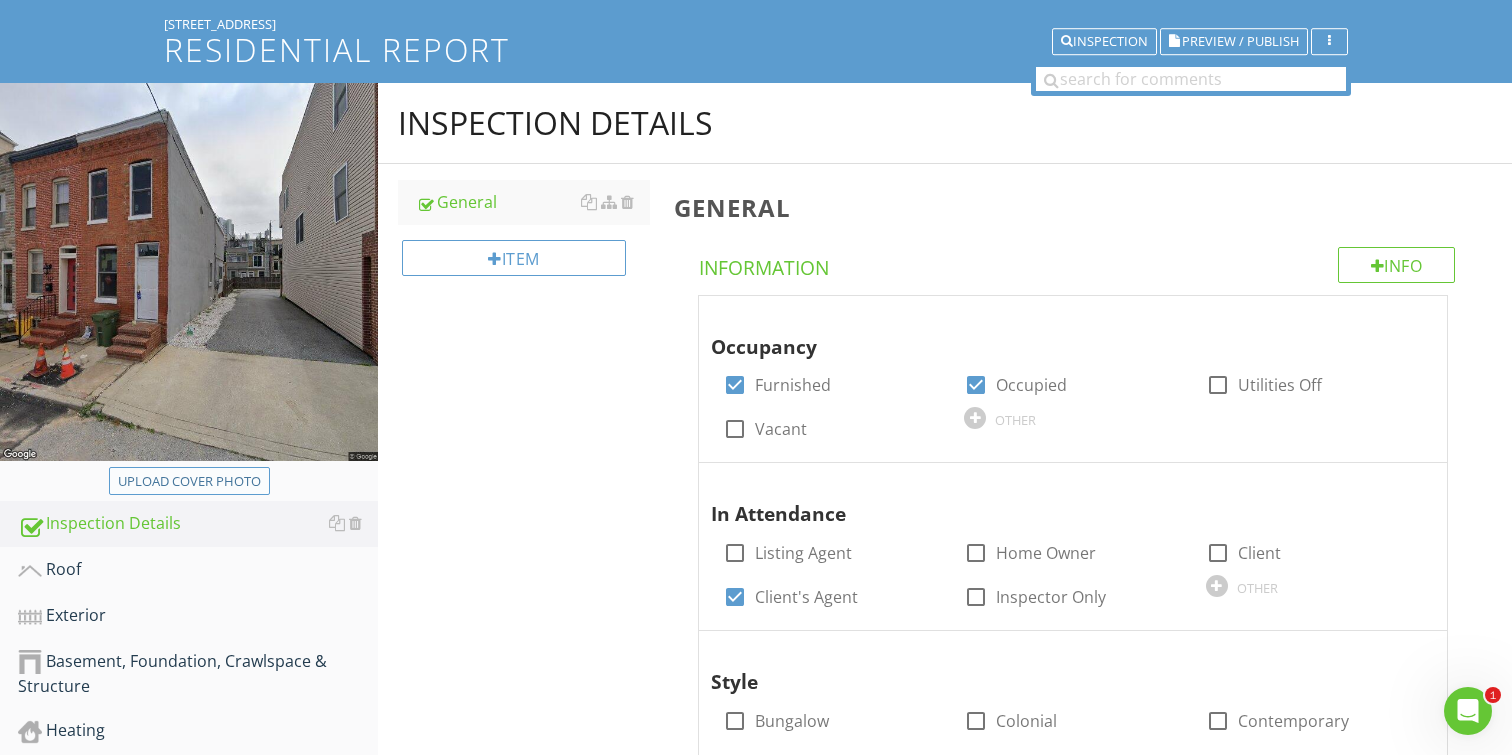 type on "C:\fakepath\2025-07-10-9:47:27:605.JPG" 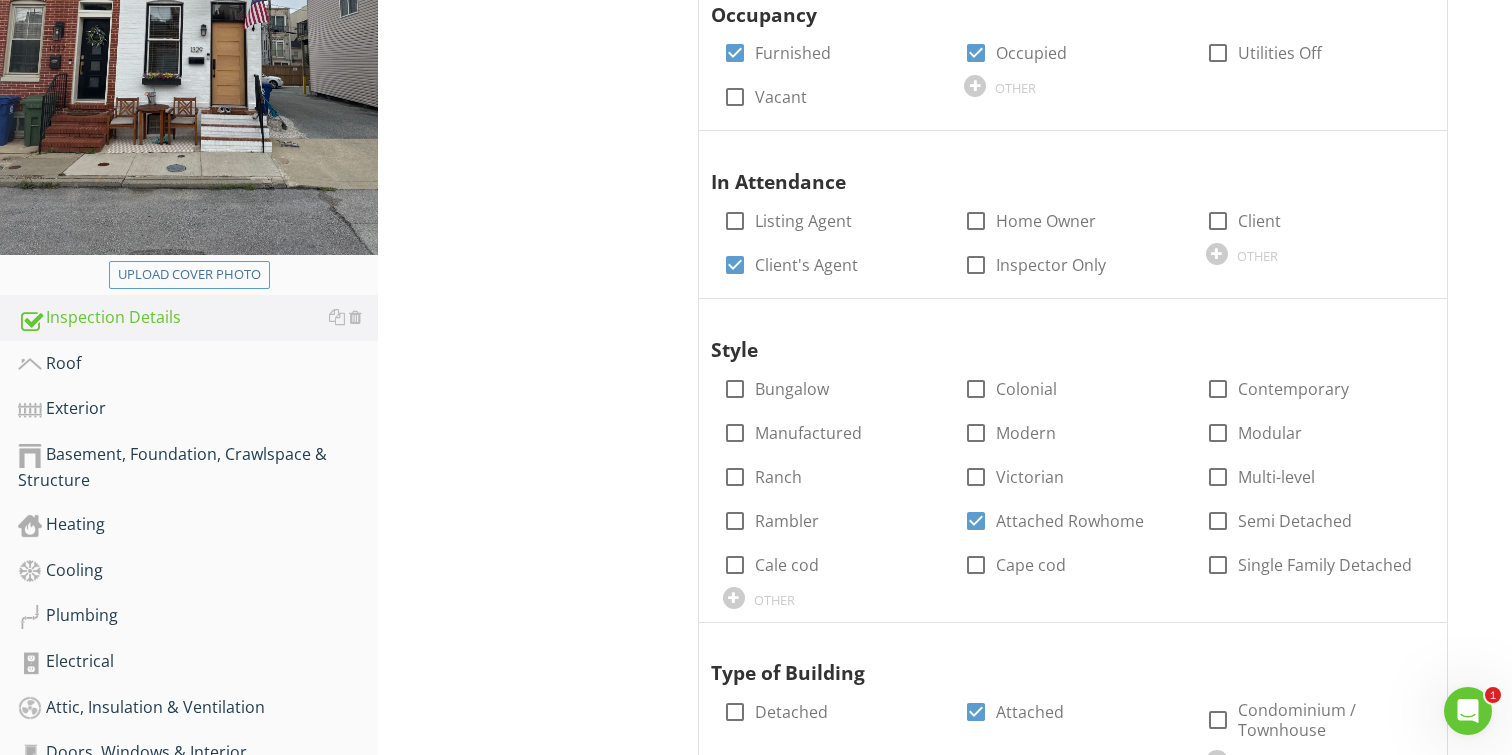 scroll, scrollTop: 539, scrollLeft: 0, axis: vertical 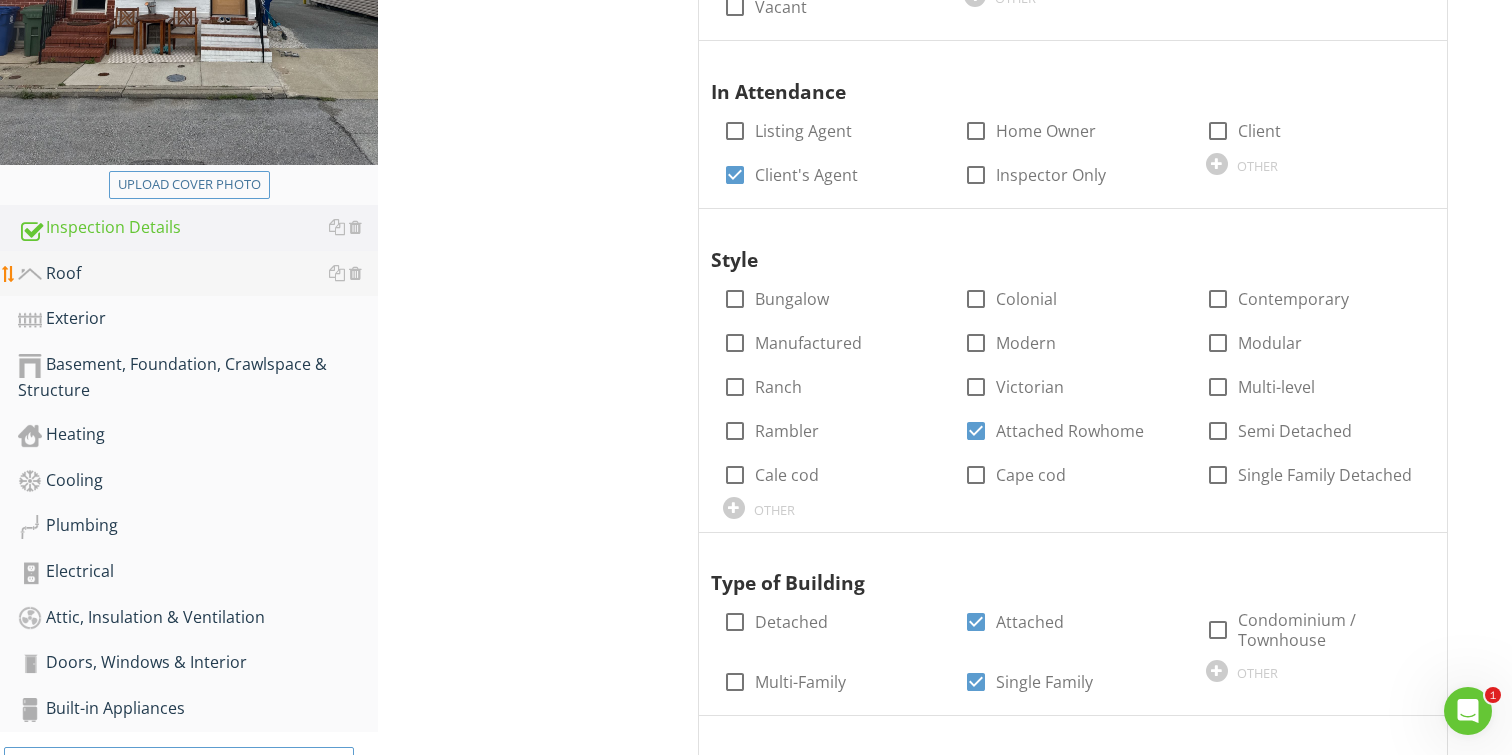 click on "Roof" at bounding box center [198, 274] 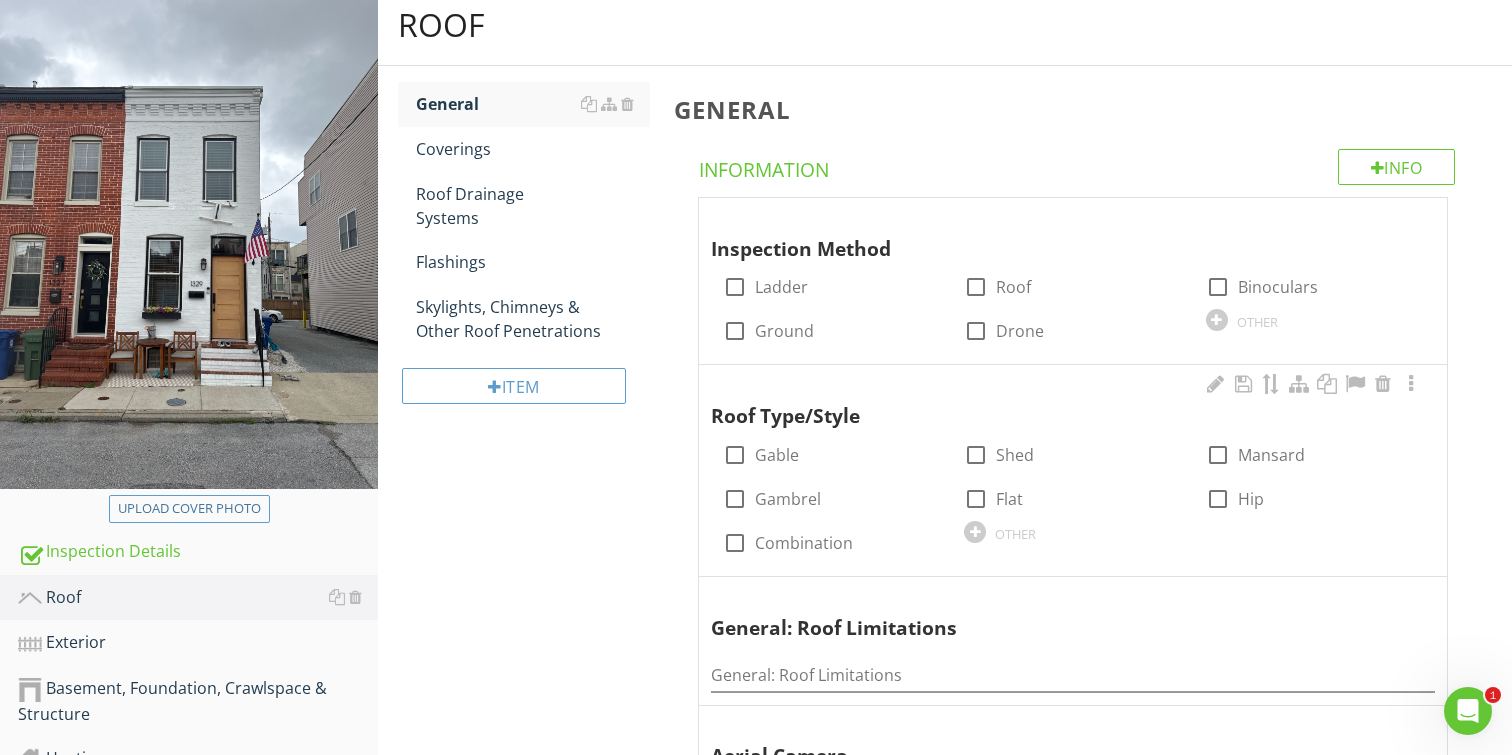 scroll, scrollTop: 246, scrollLeft: 0, axis: vertical 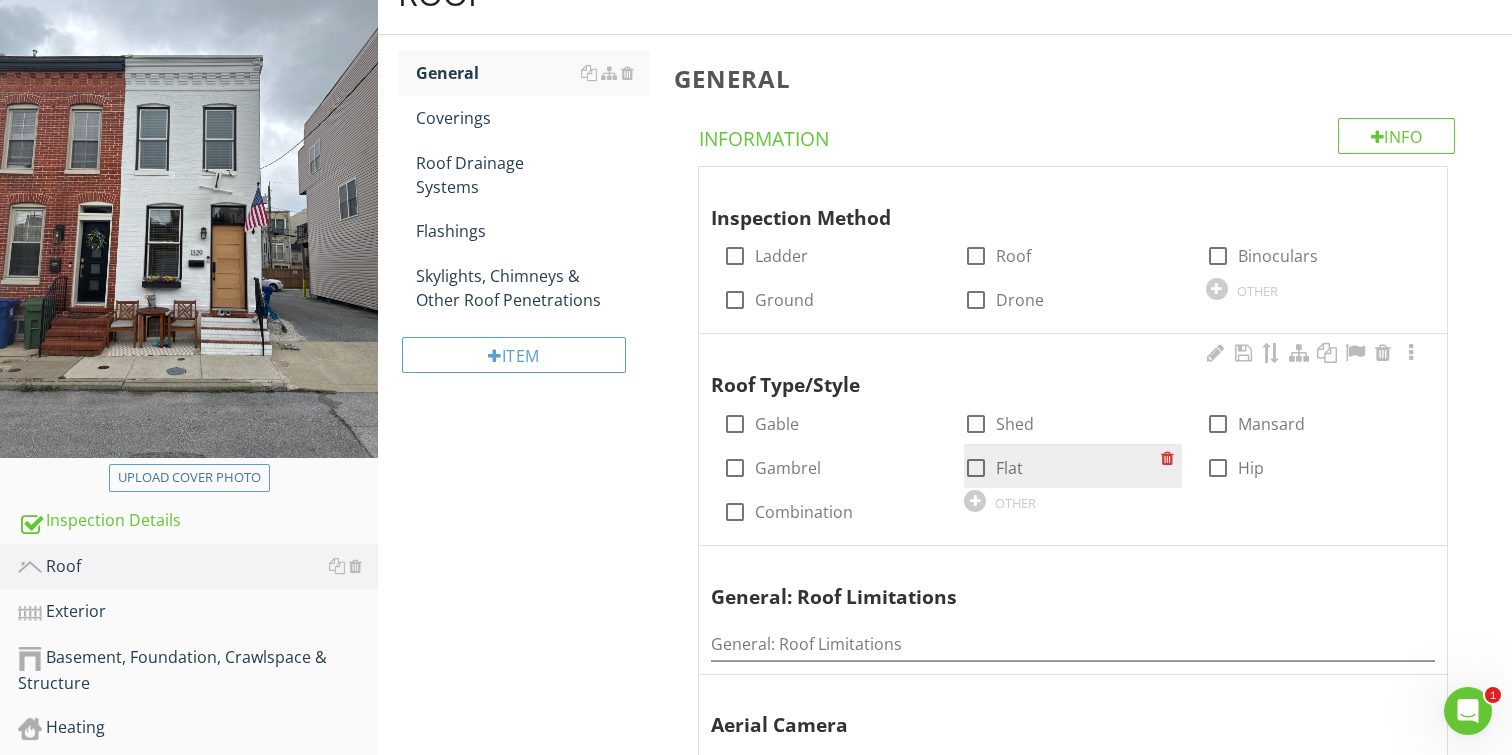 click at bounding box center (976, 468) 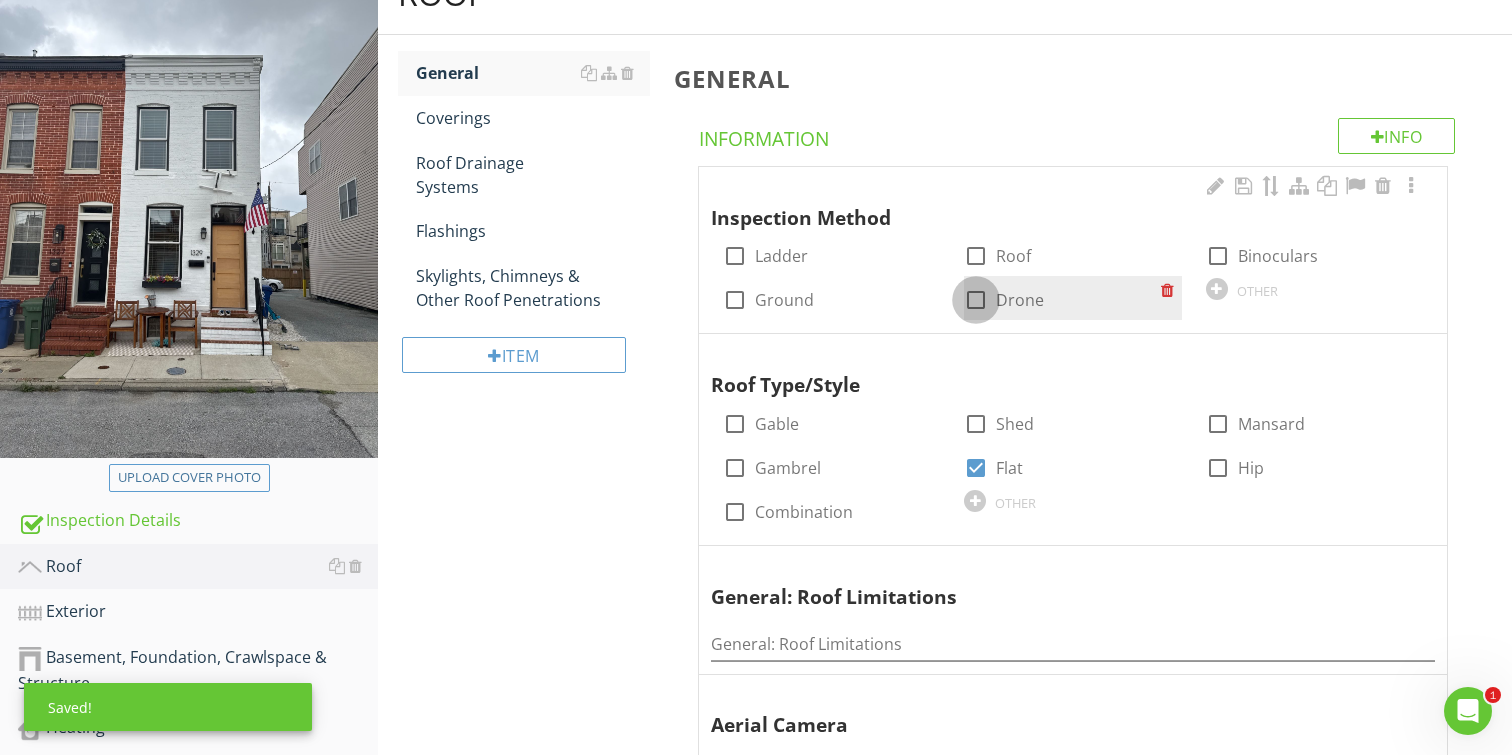 click at bounding box center [976, 300] 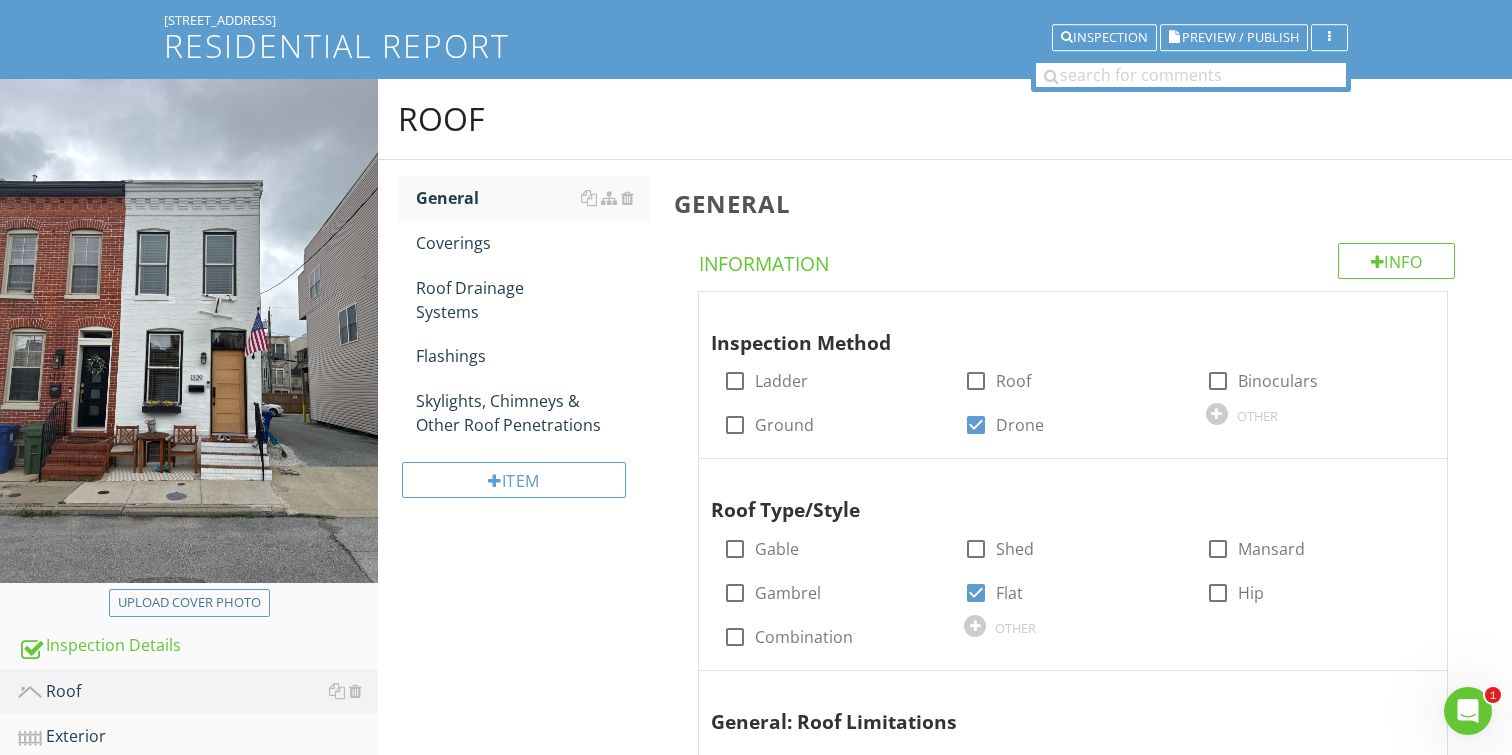 scroll, scrollTop: 202, scrollLeft: 0, axis: vertical 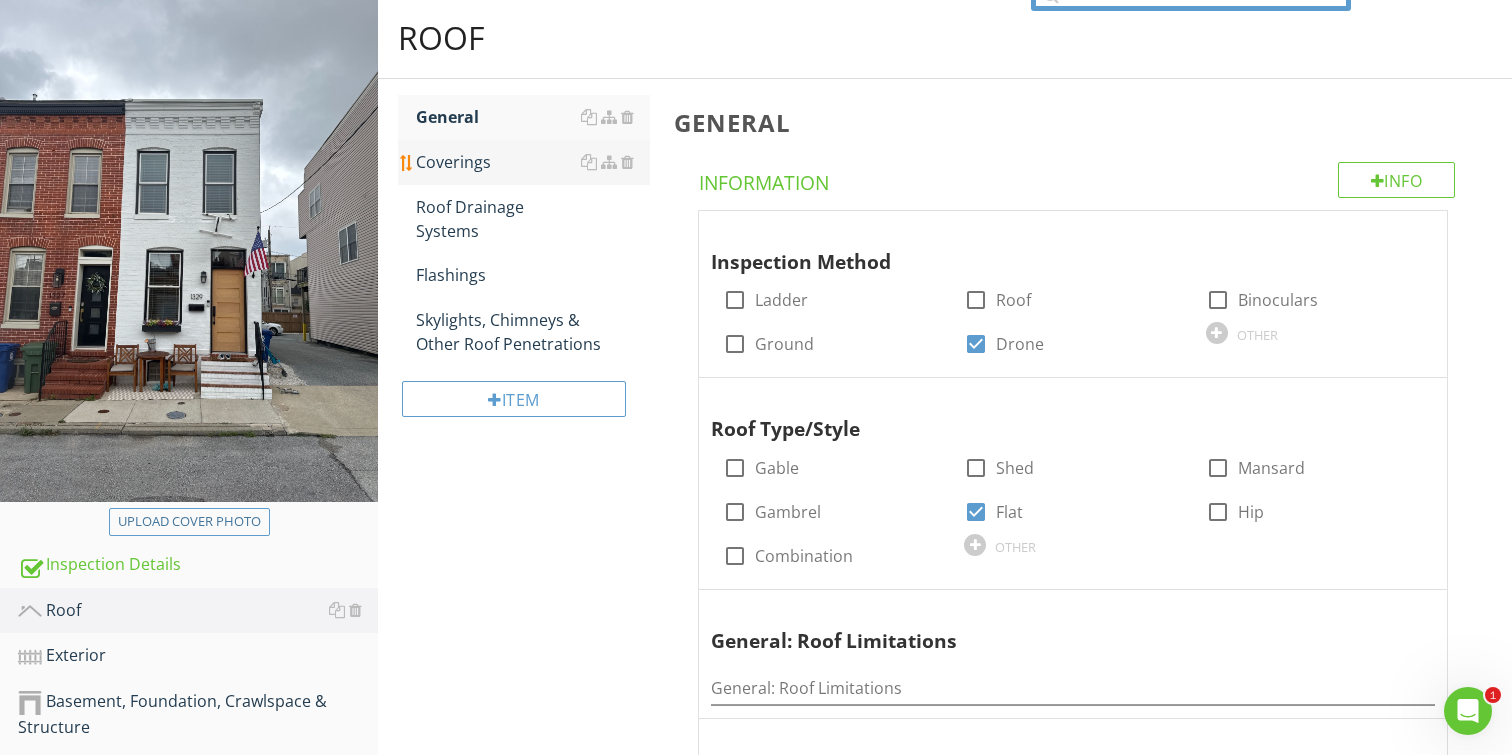 click on "Coverings" at bounding box center [533, 162] 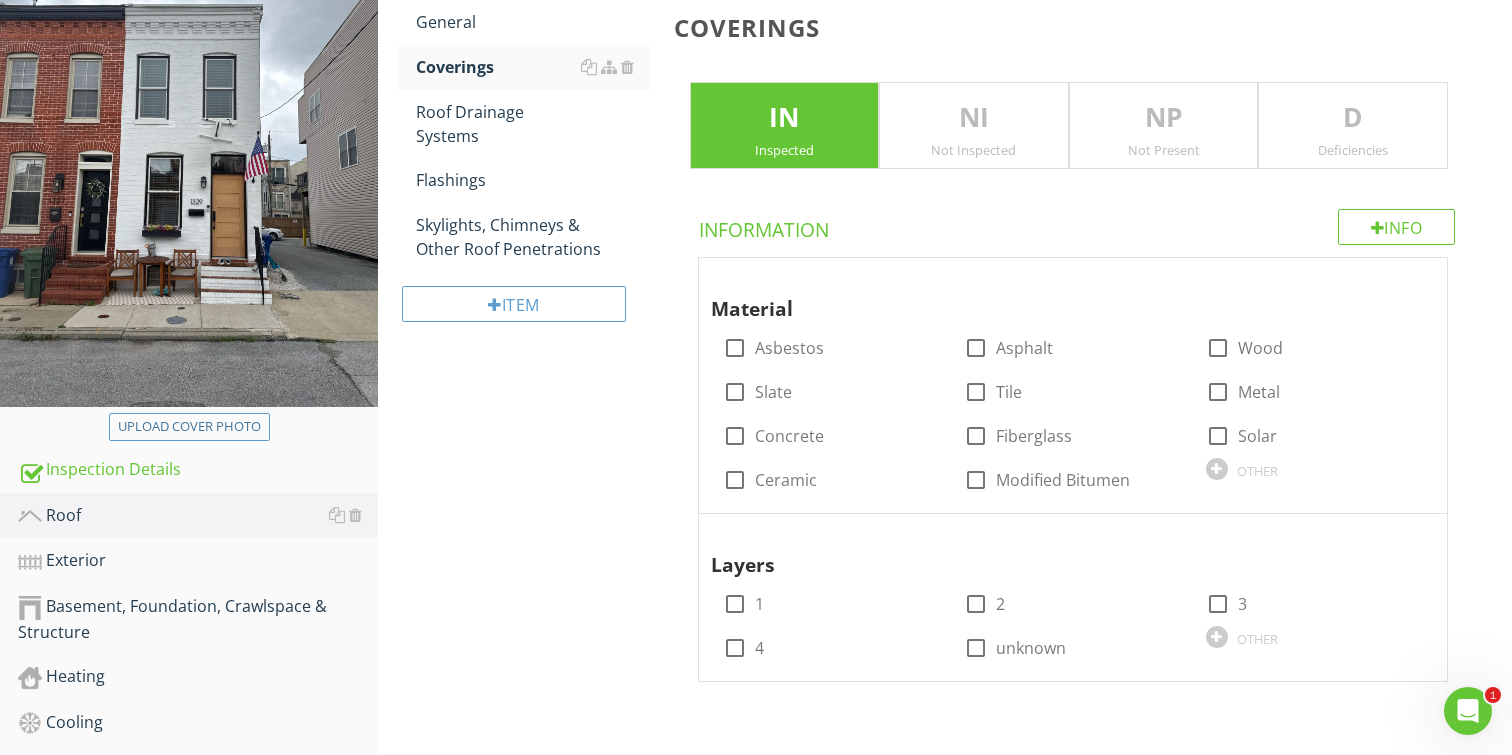 scroll, scrollTop: 315, scrollLeft: 0, axis: vertical 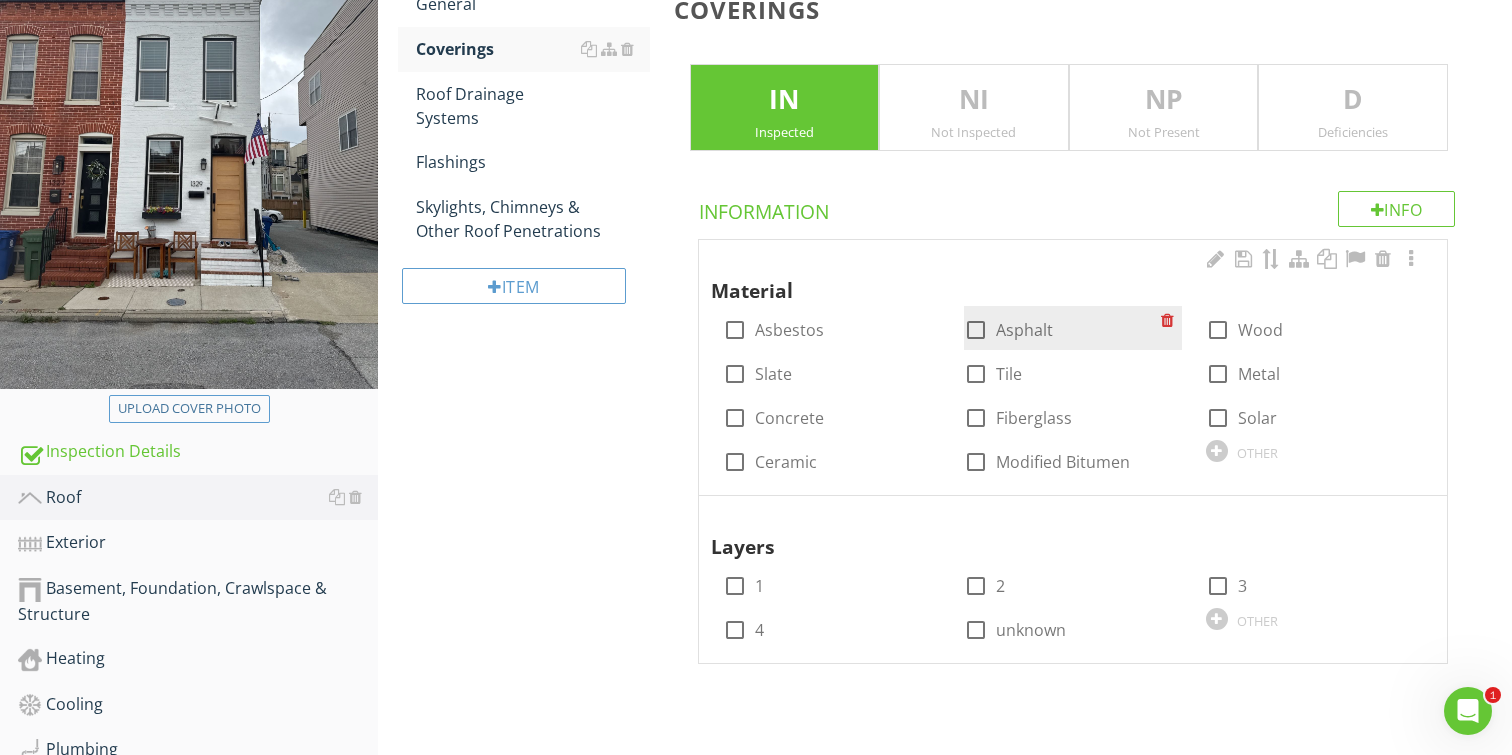 click at bounding box center (976, 330) 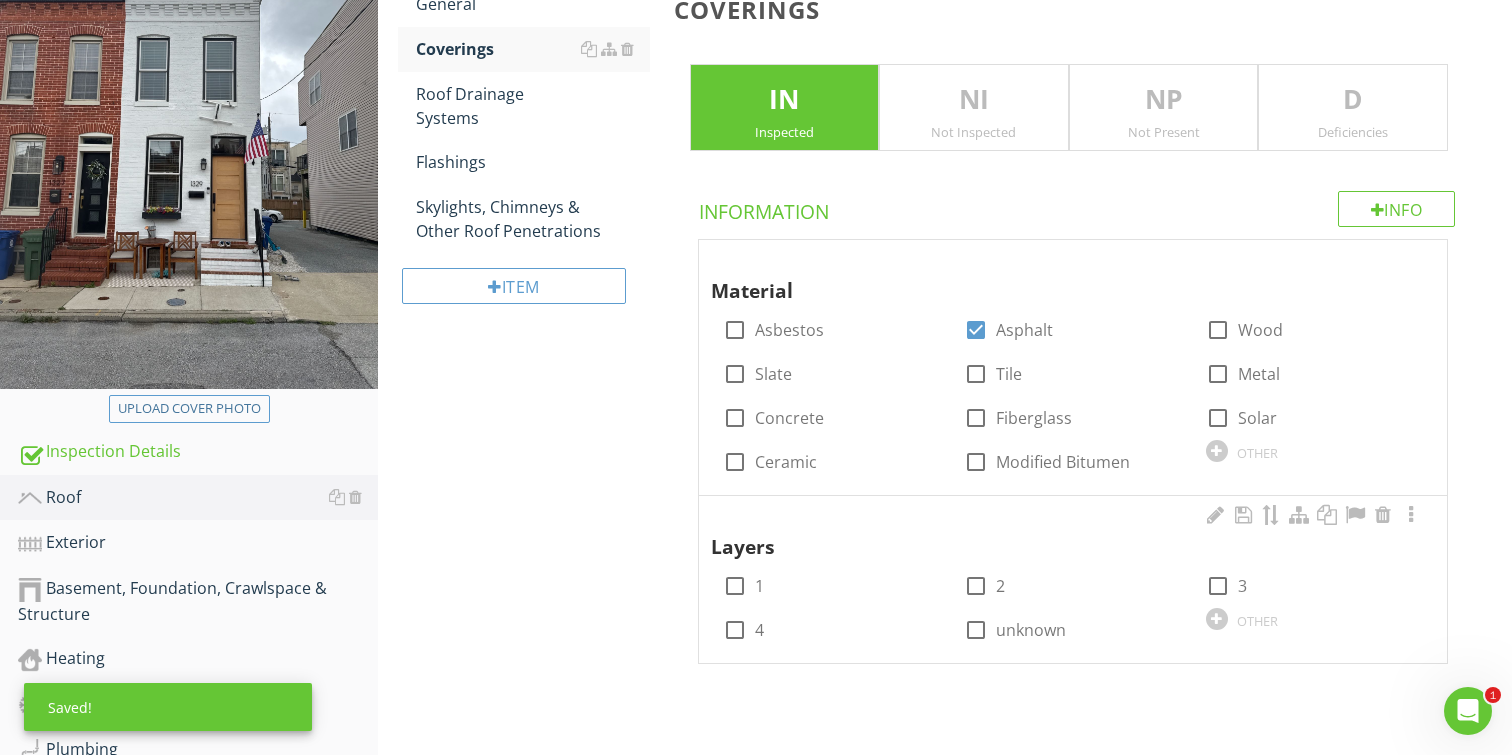 scroll, scrollTop: 393, scrollLeft: 0, axis: vertical 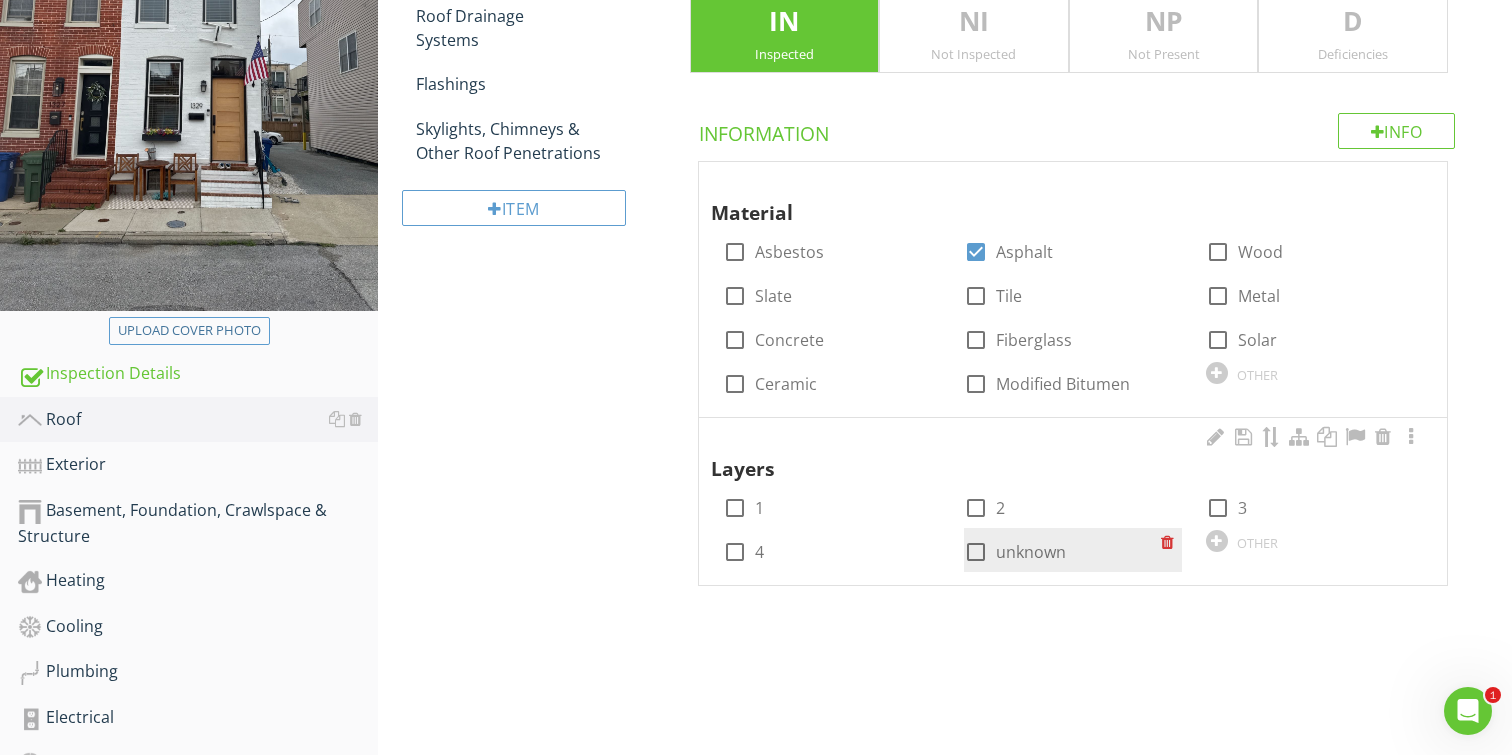 click at bounding box center (976, 552) 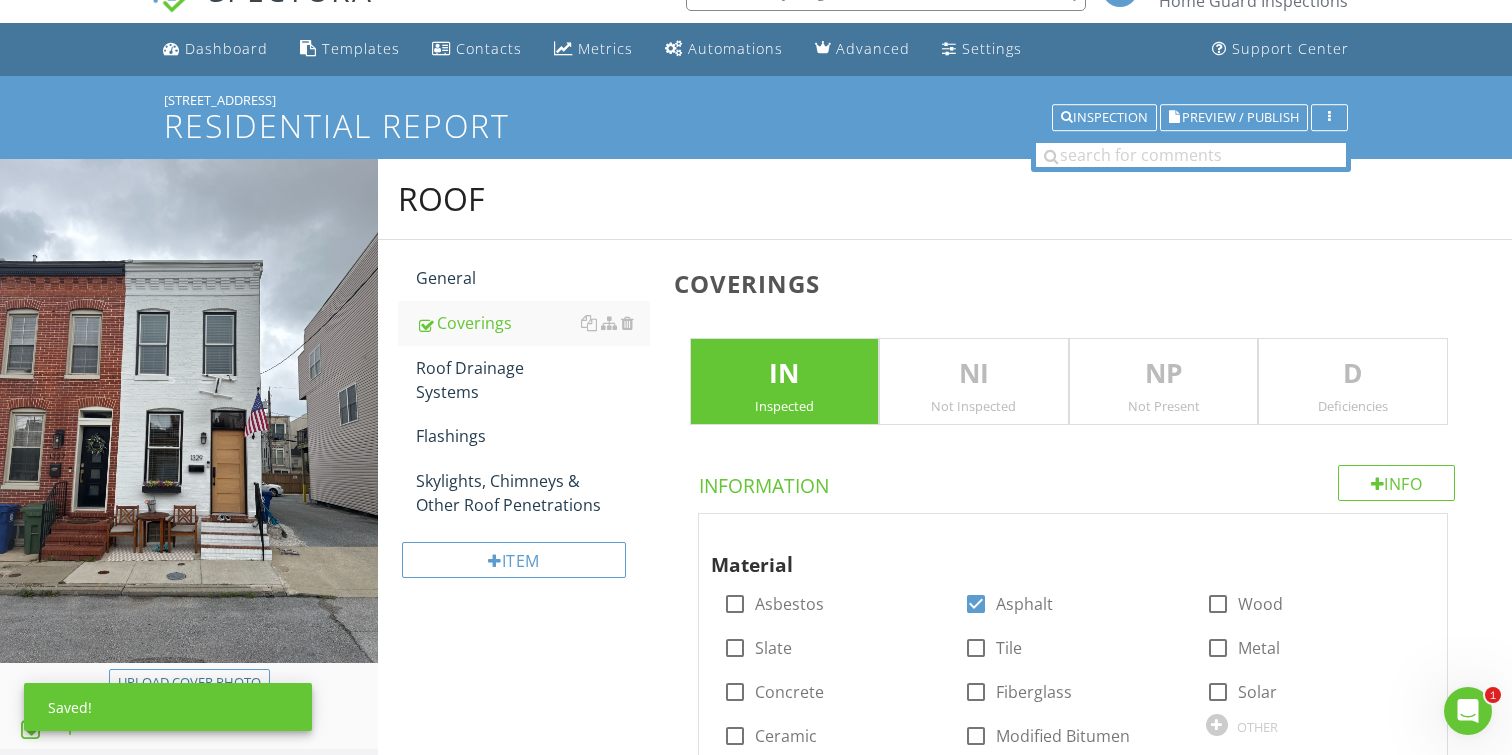 scroll, scrollTop: 0, scrollLeft: 0, axis: both 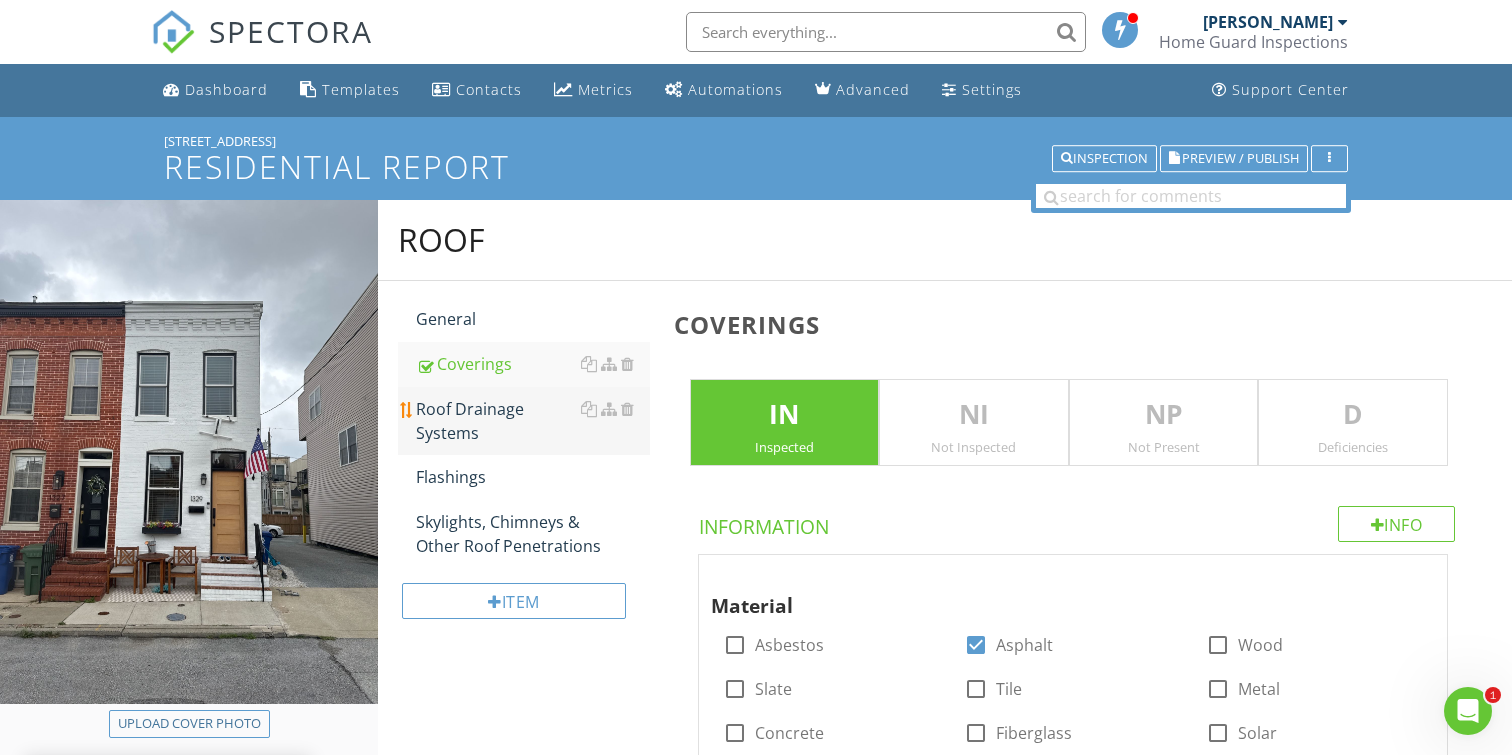 click on "Roof Drainage Systems" at bounding box center (533, 421) 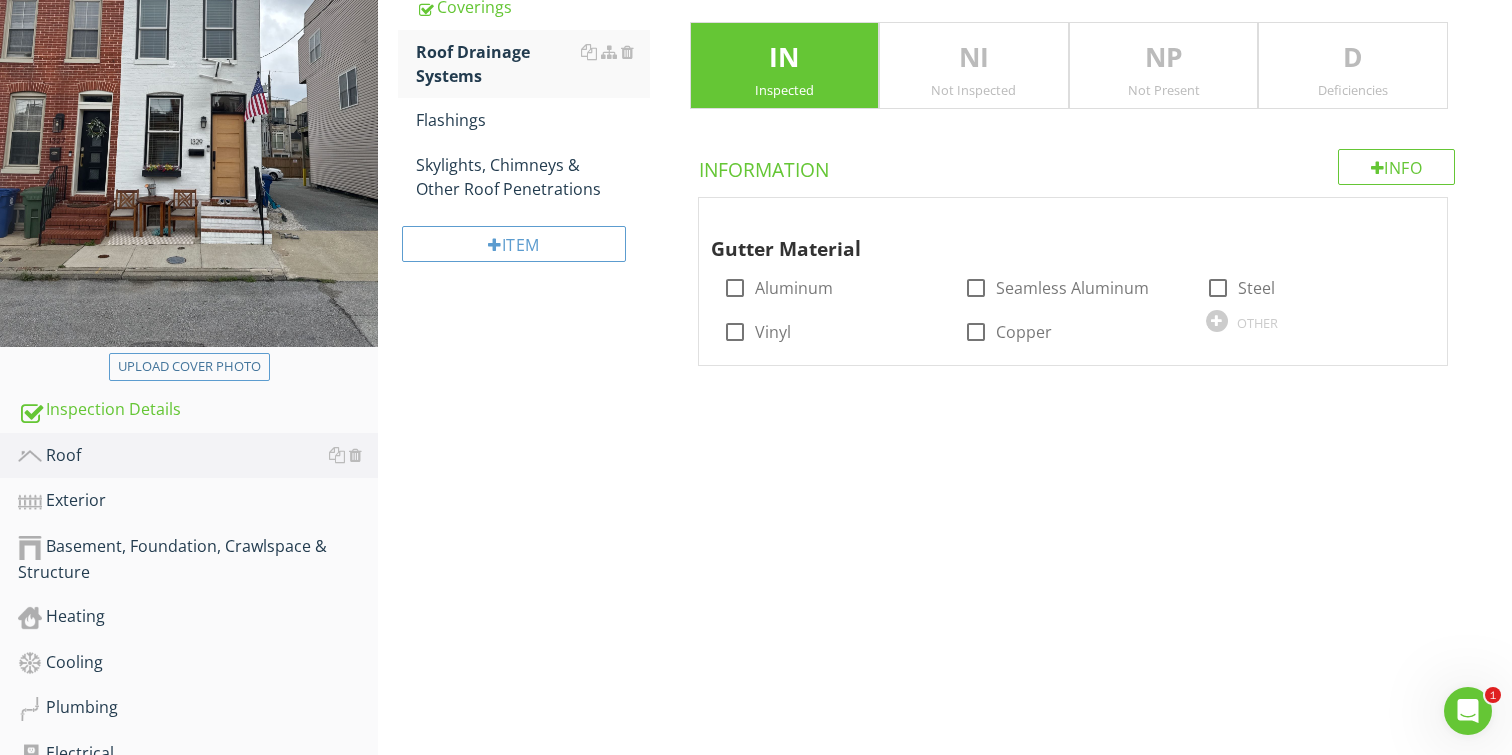 scroll, scrollTop: 371, scrollLeft: 0, axis: vertical 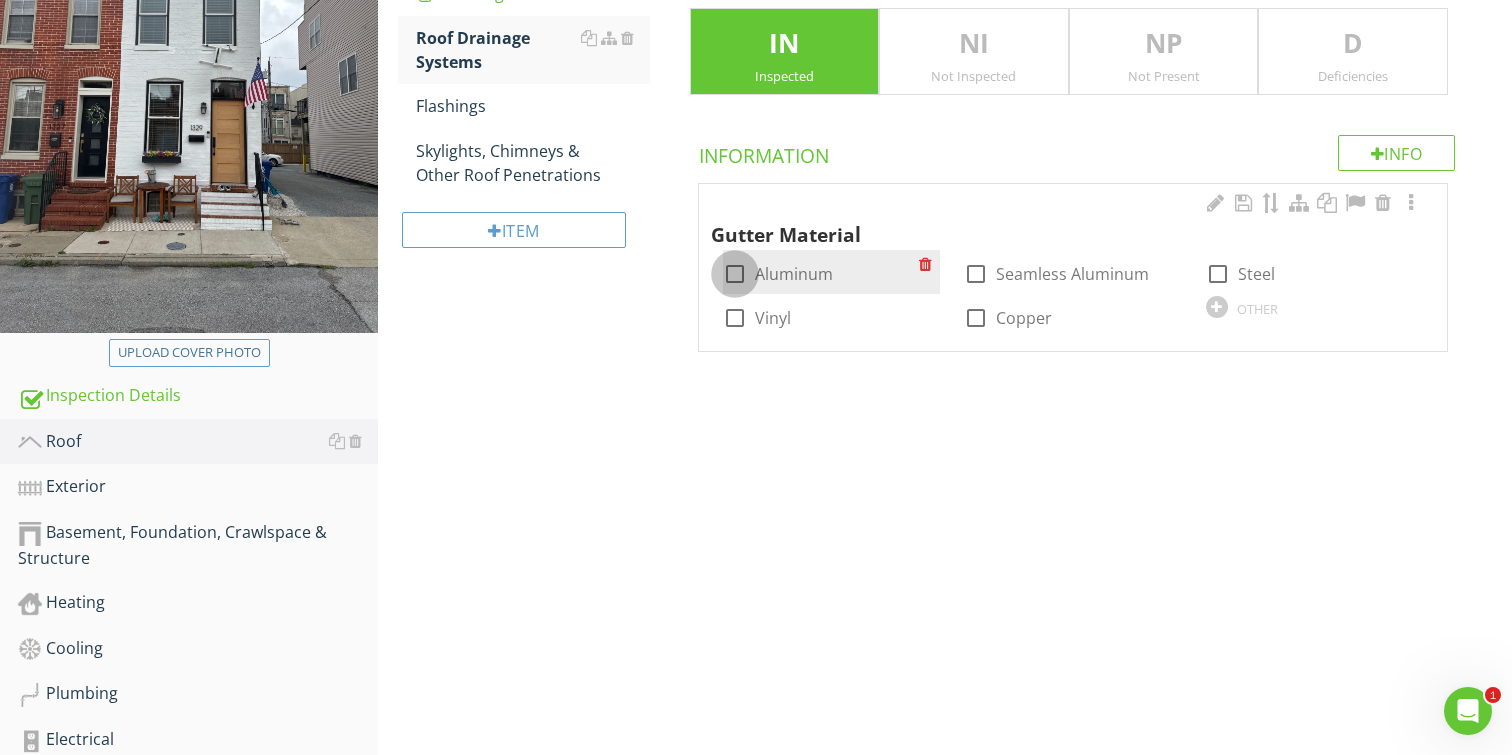 click at bounding box center (735, 274) 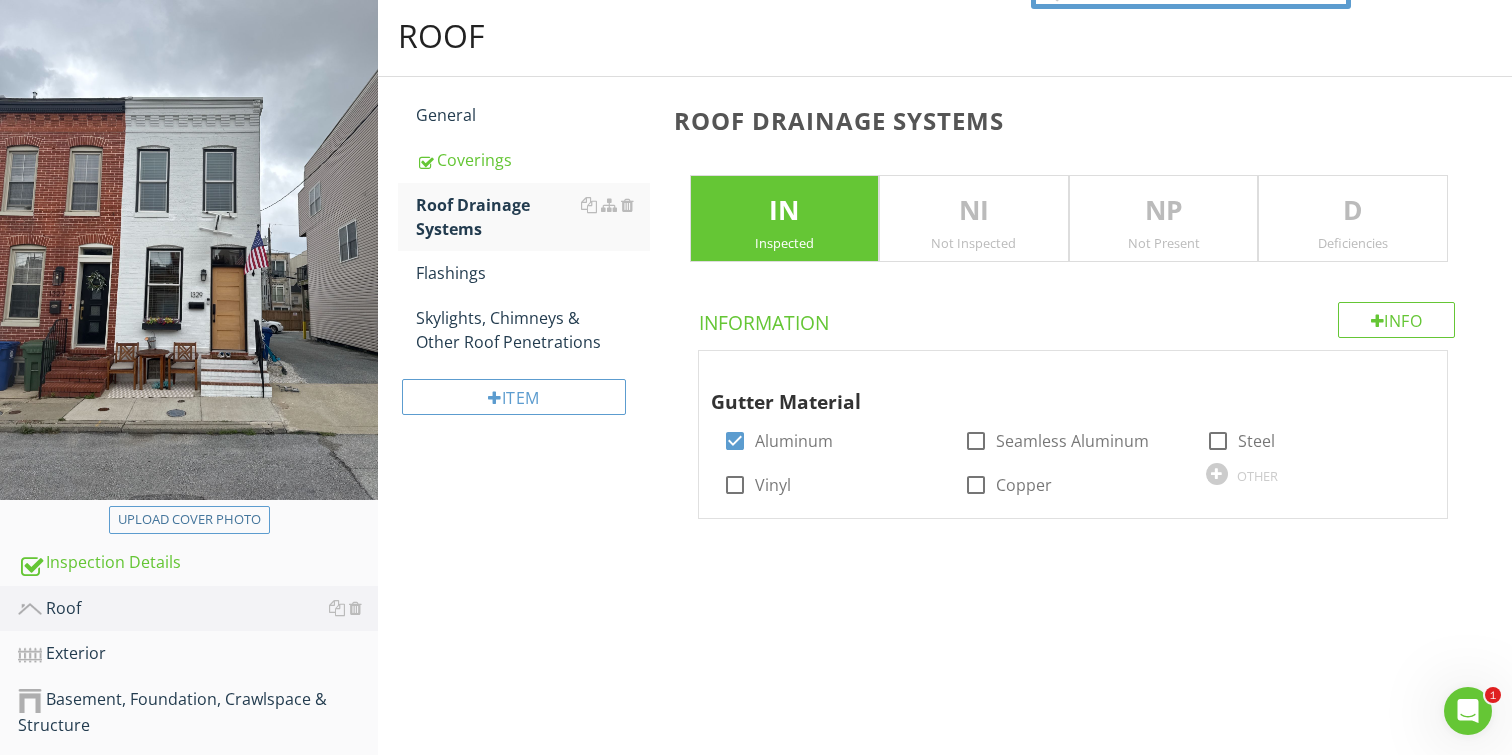 scroll, scrollTop: 132, scrollLeft: 0, axis: vertical 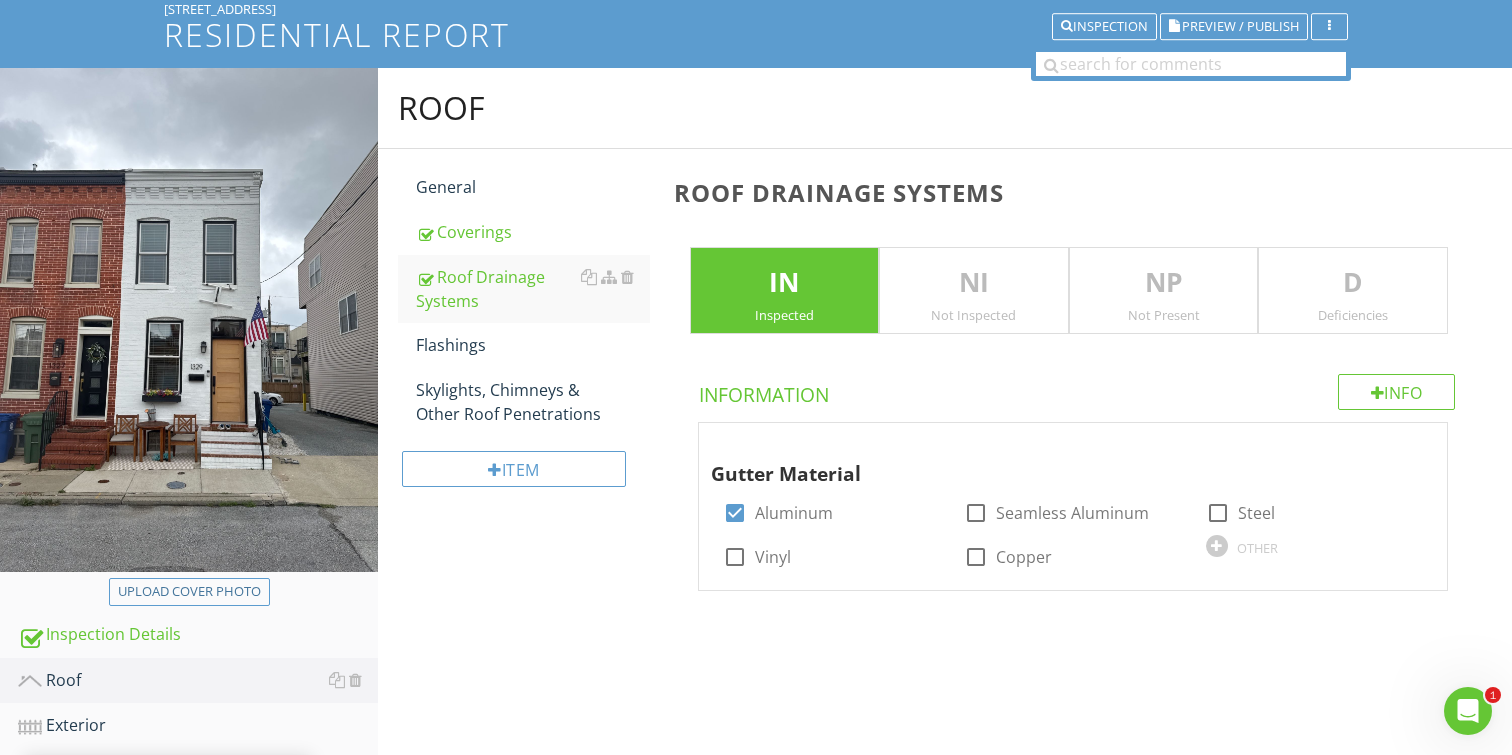 click on "D" at bounding box center (1353, 283) 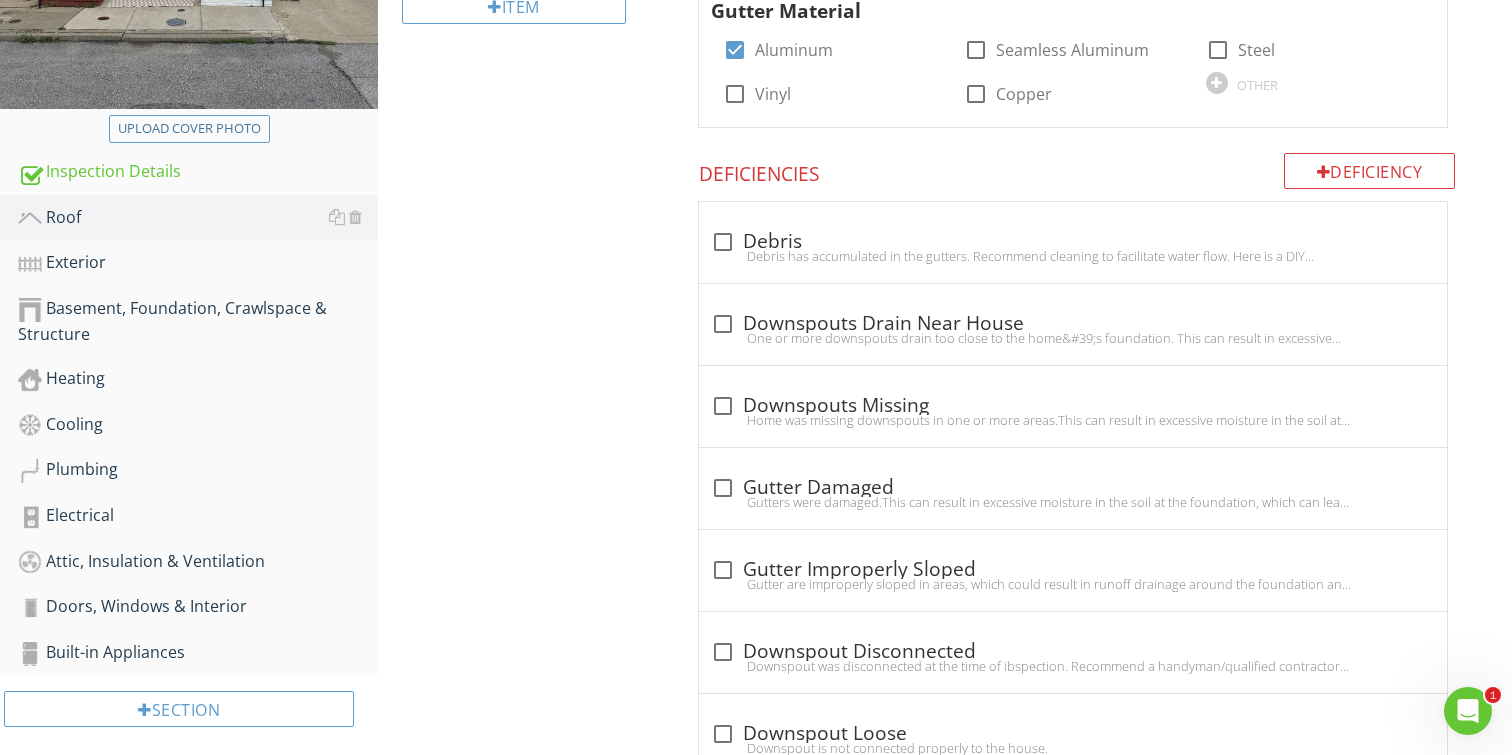 scroll, scrollTop: 640, scrollLeft: 0, axis: vertical 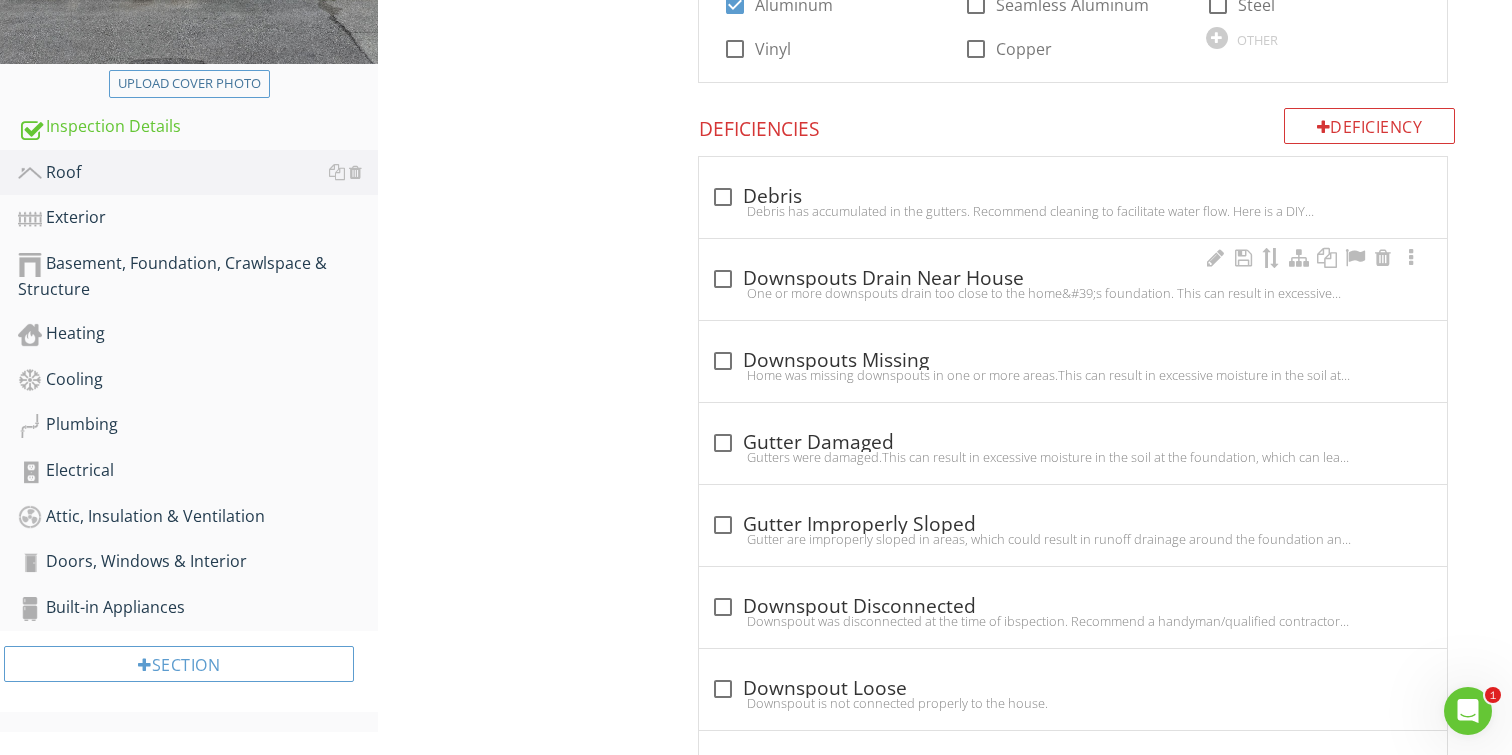 click on "One or more downspouts drain too close to the home&#39;s foundation. This can result in excessive moisture in the soil at the foundation, which can lead to foundation/structural movement. Recommend a qualified contractor adjust downspout extensions to drain at least 6 feet from the foundation.
Here is a helpful DIY link and video on draining water flow away from your house." at bounding box center (1073, 293) 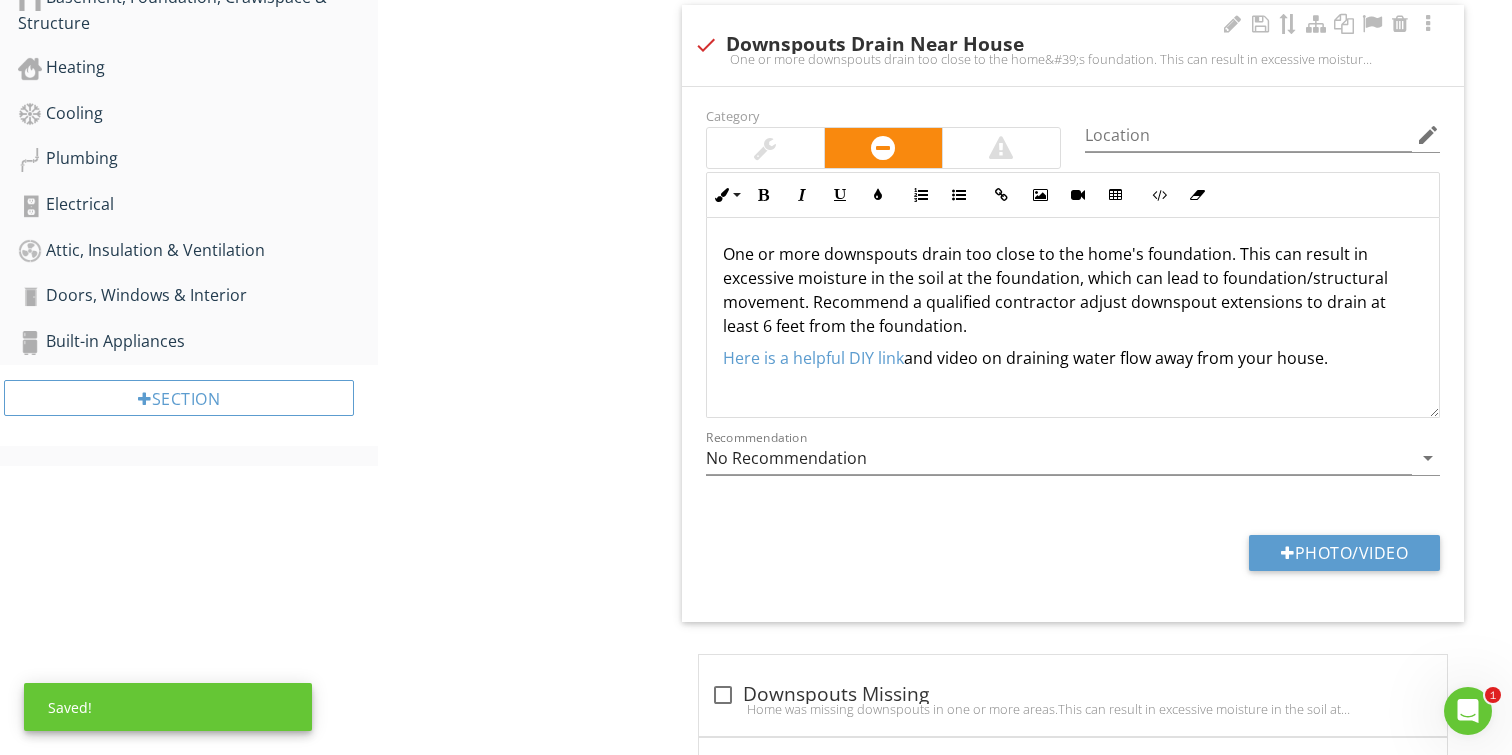 scroll, scrollTop: 925, scrollLeft: 0, axis: vertical 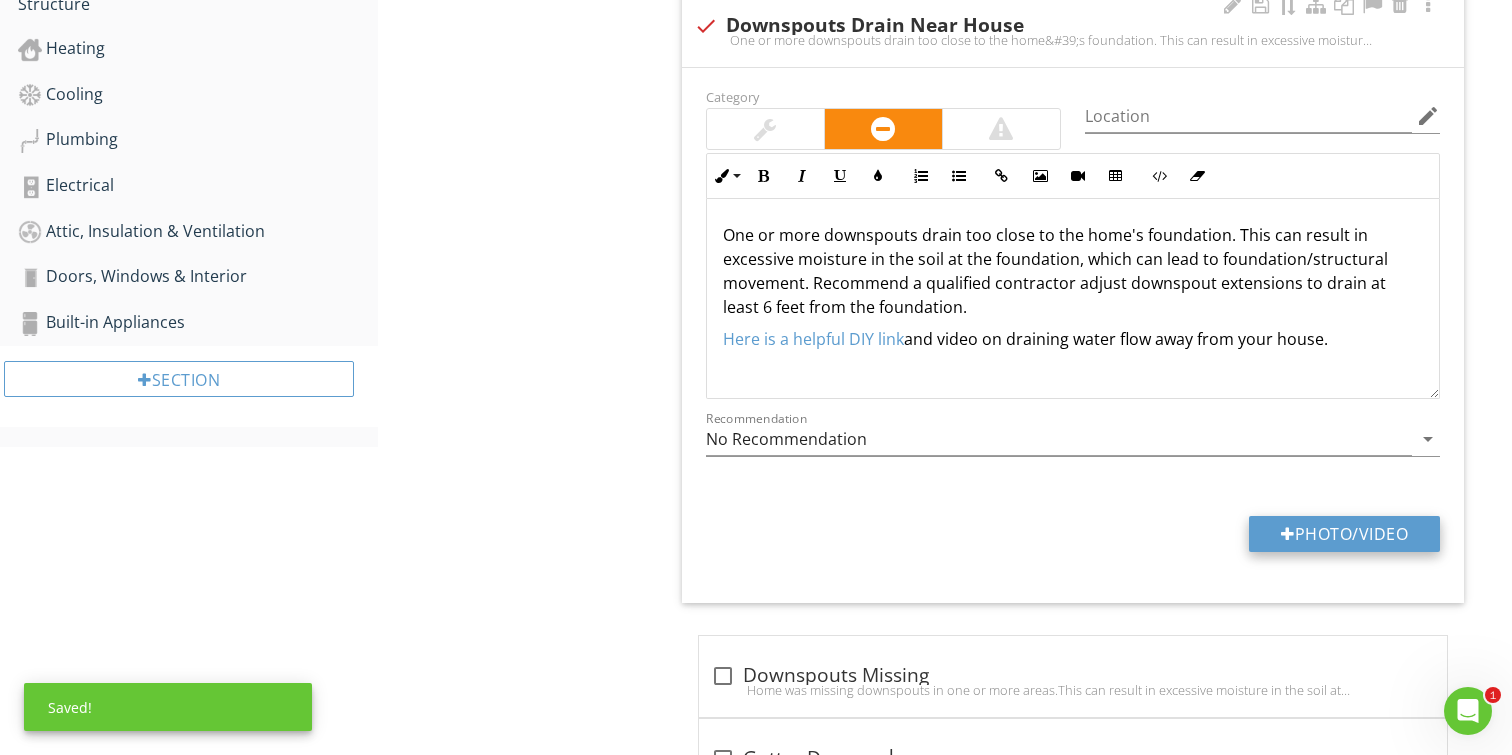 click on "Photo/Video" at bounding box center (1344, 534) 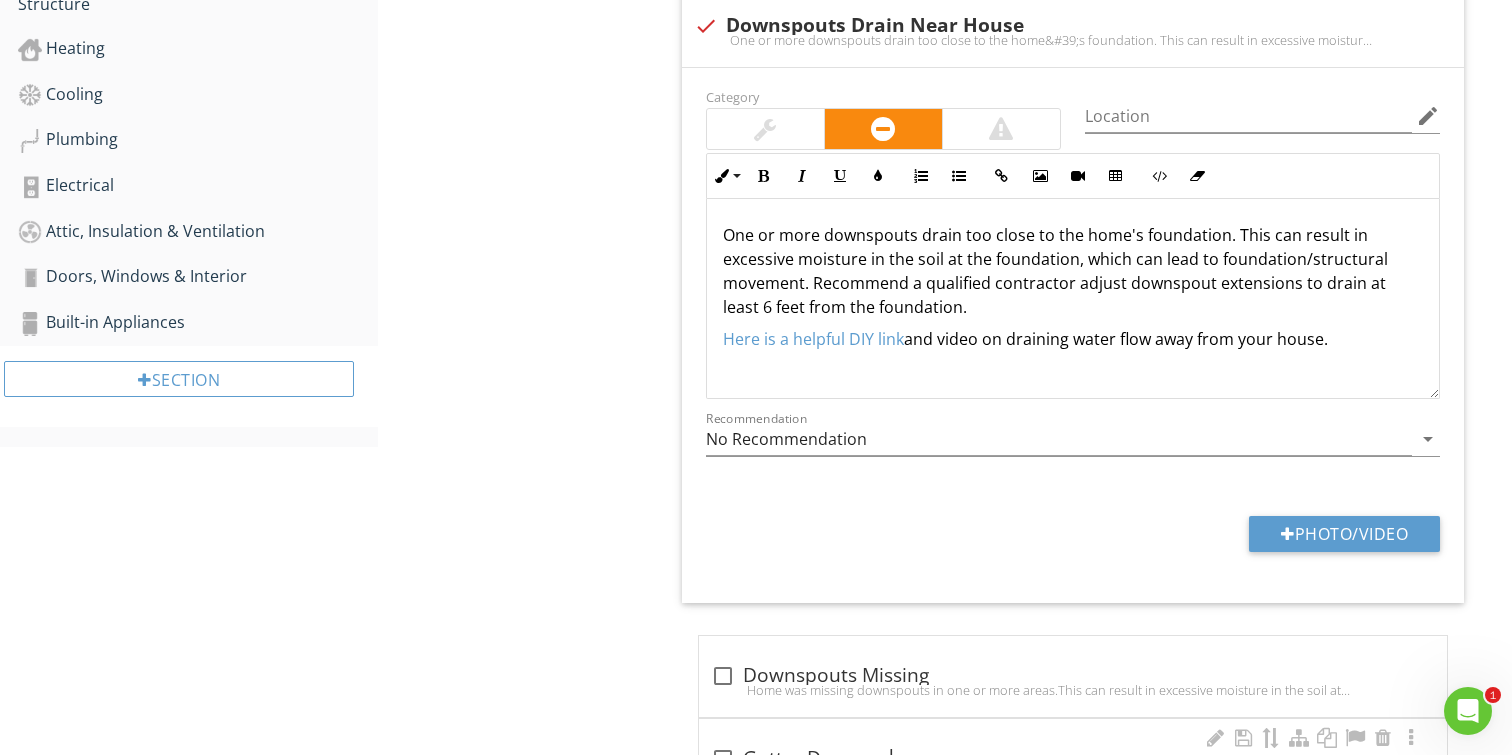 type on "C:\fakepath\IMG_7471.JPG" 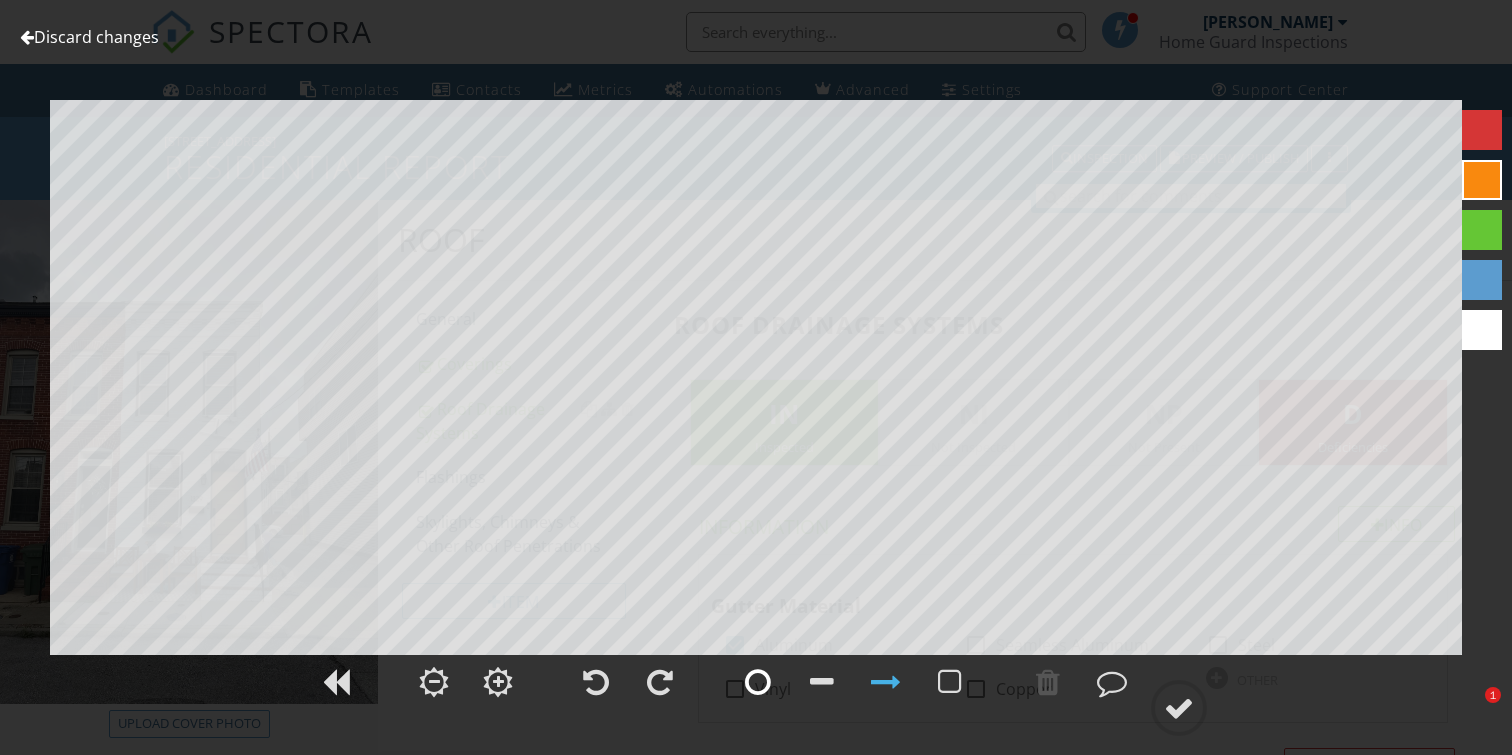 scroll, scrollTop: 925, scrollLeft: 0, axis: vertical 